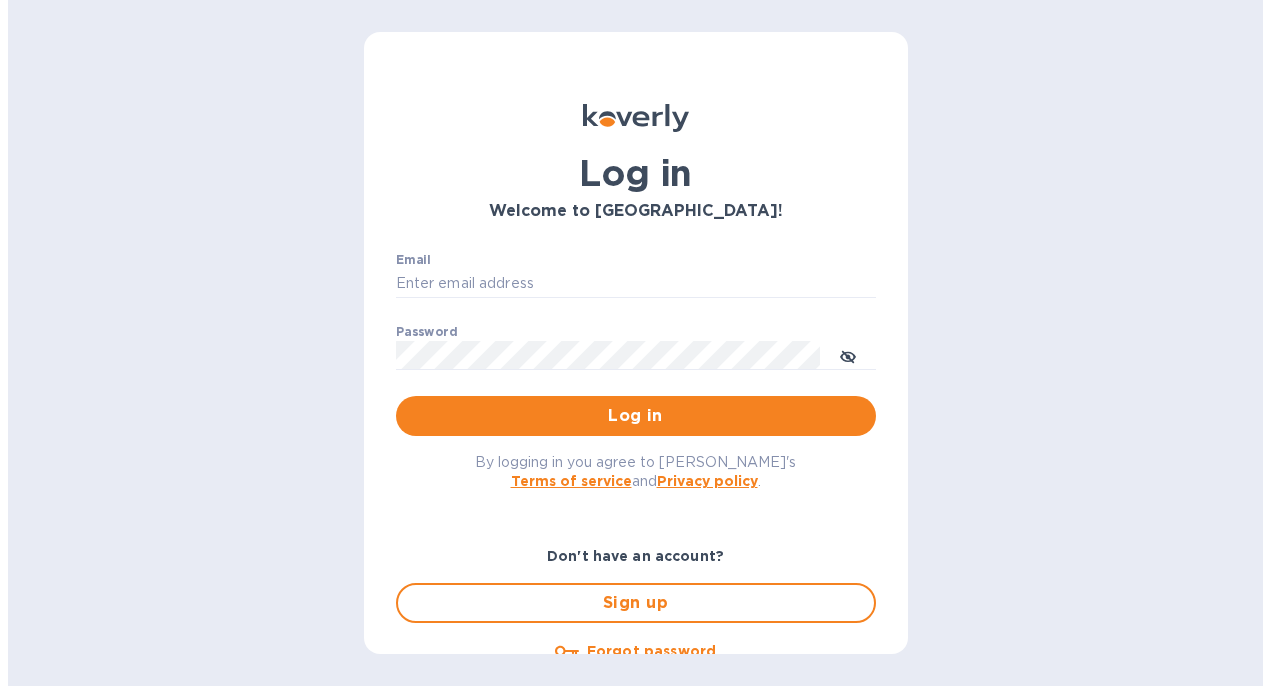 scroll, scrollTop: 0, scrollLeft: 0, axis: both 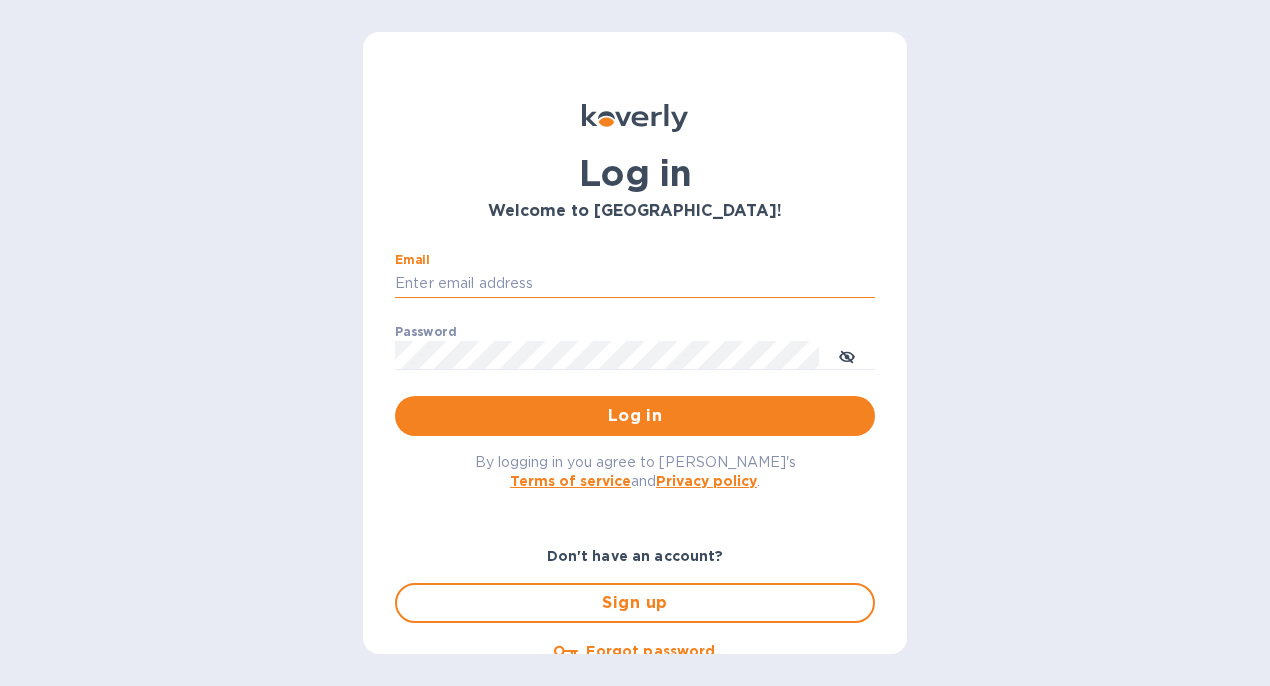 click on "Email" at bounding box center [635, 284] 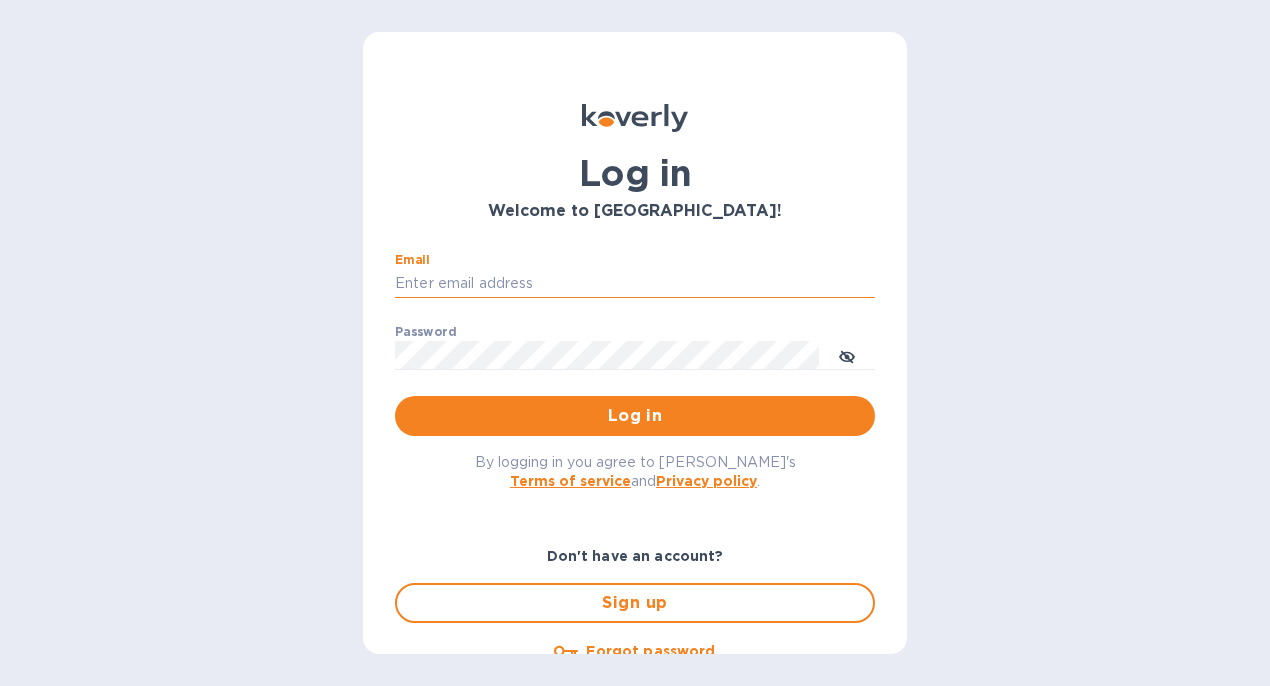type on "[PERSON_NAME][EMAIL_ADDRESS][DOMAIN_NAME]" 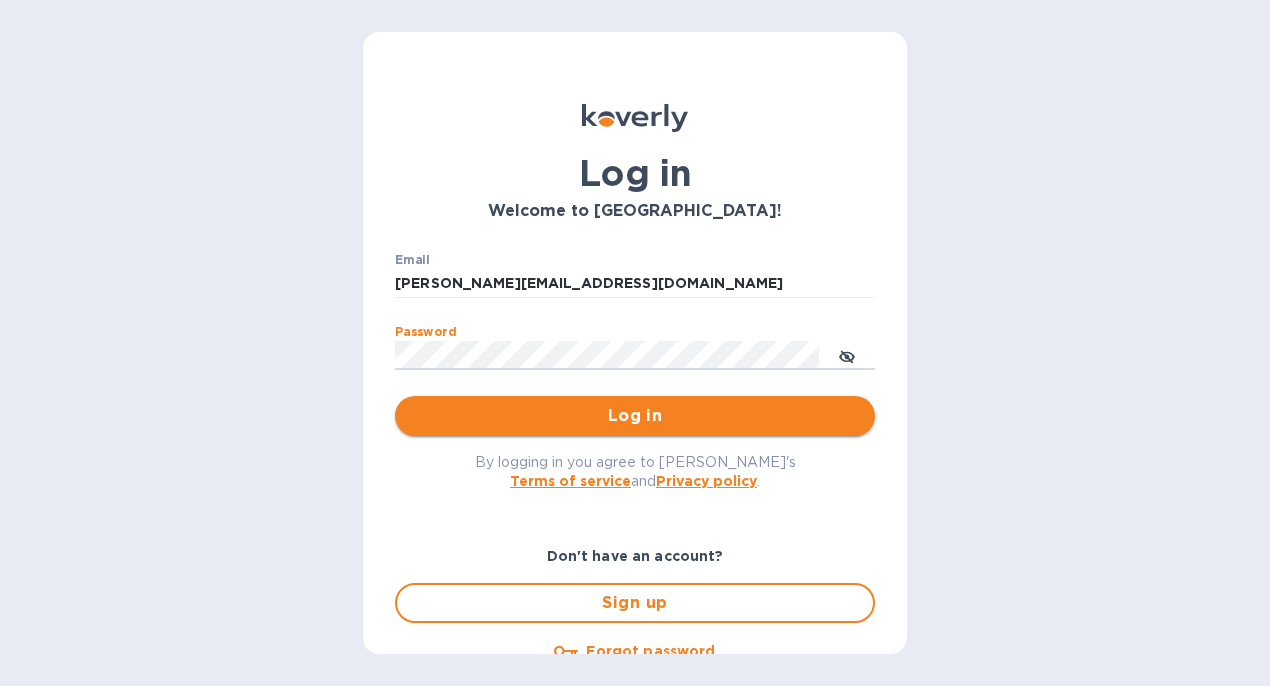 click on "Log in" at bounding box center [635, 416] 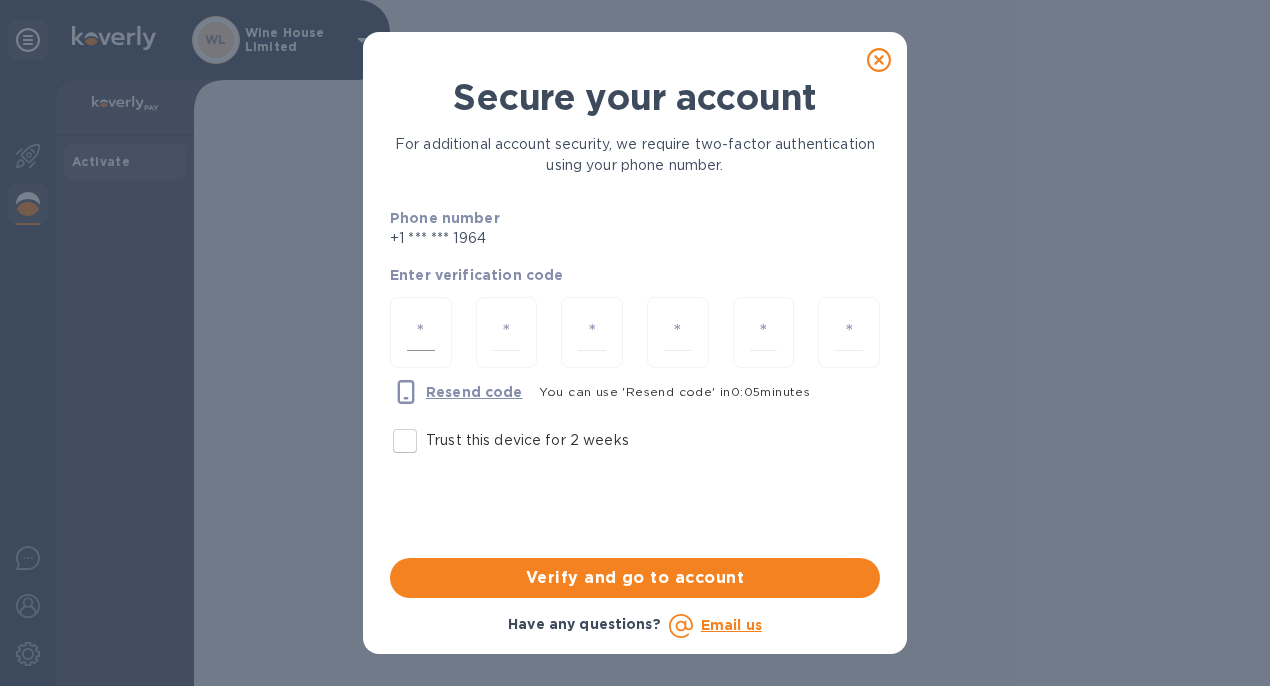 click at bounding box center (421, 332) 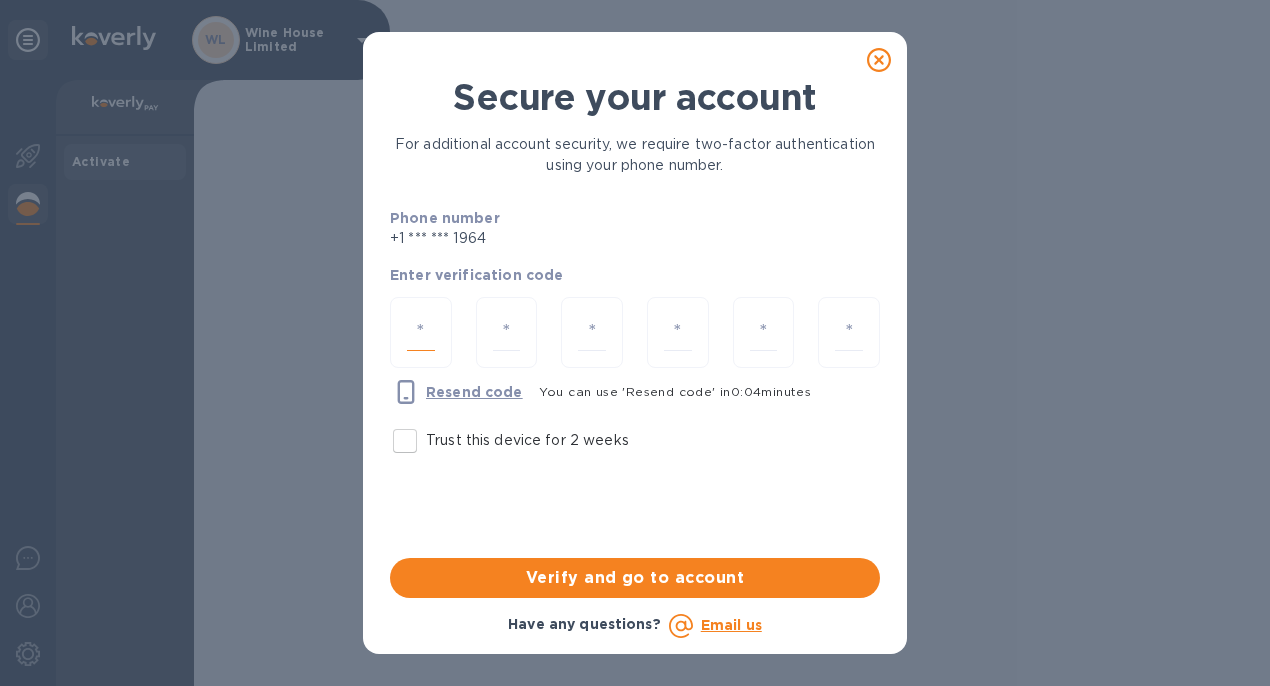 type on "1" 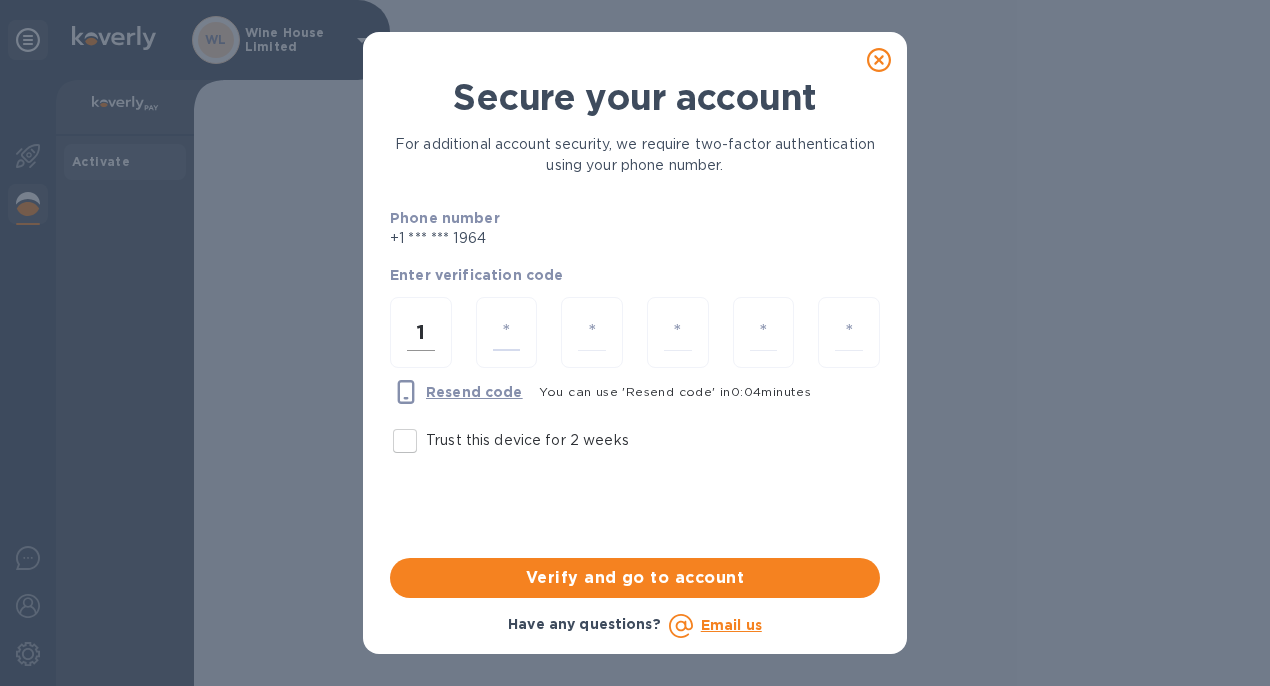type on "2" 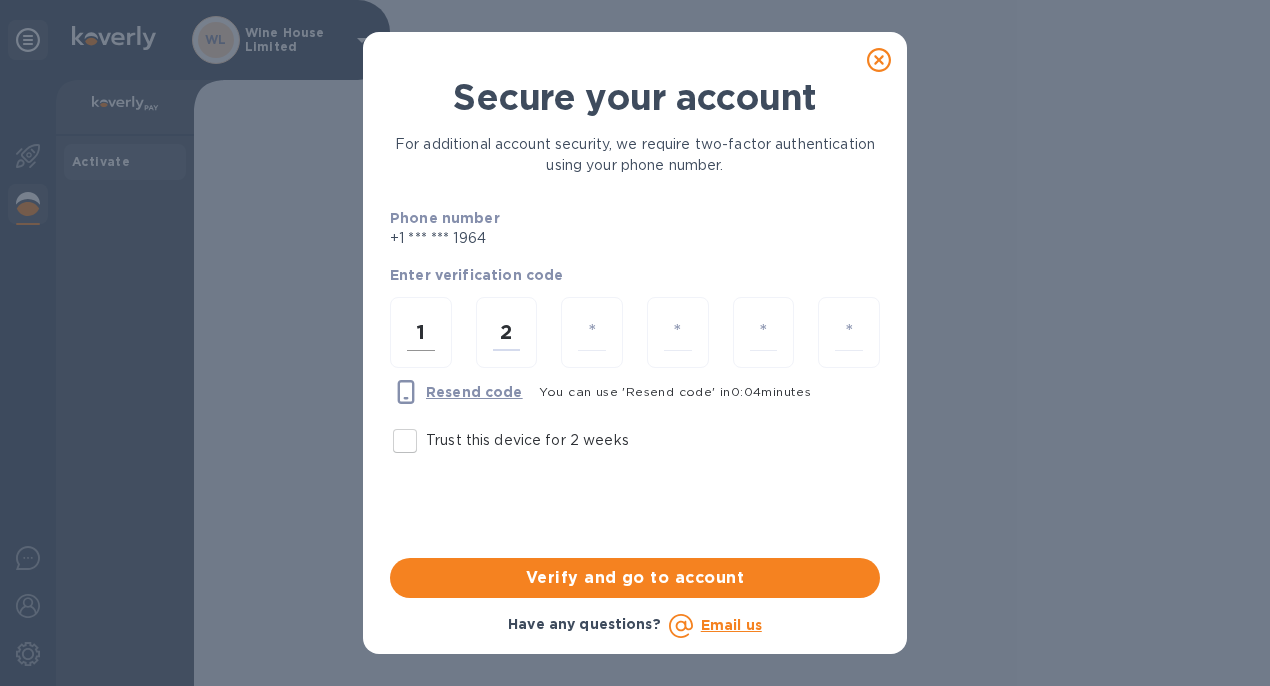 type on "2" 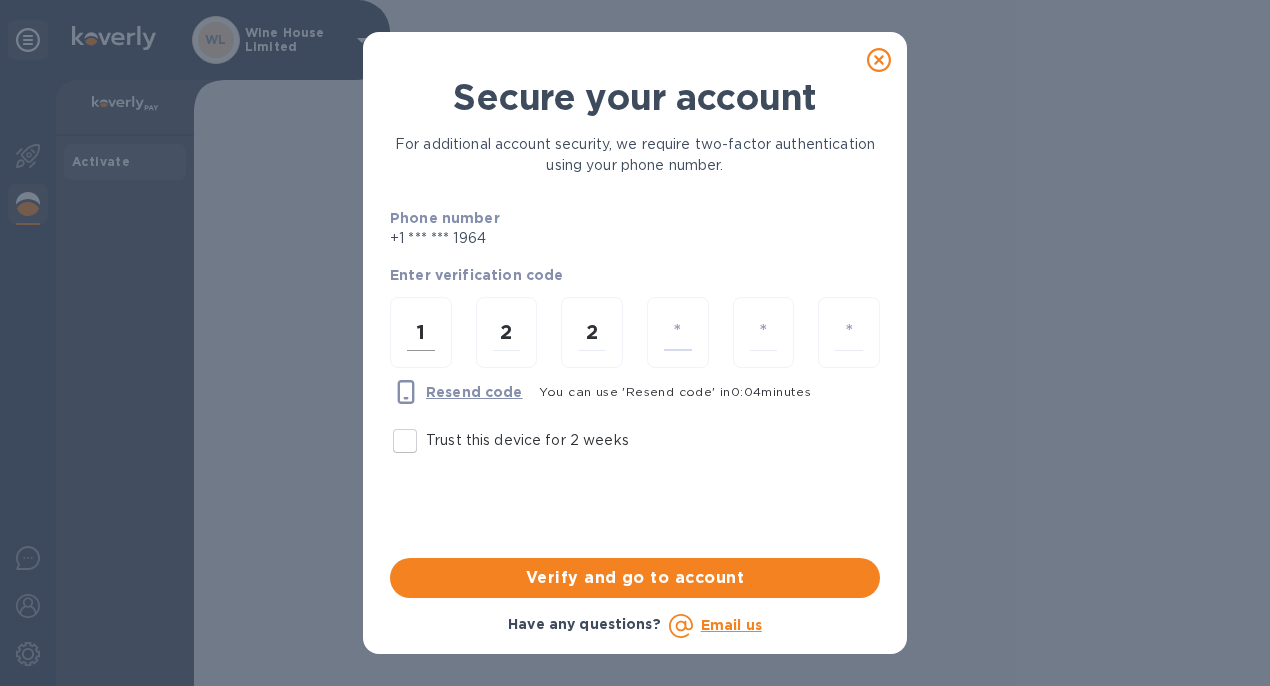 type on "4" 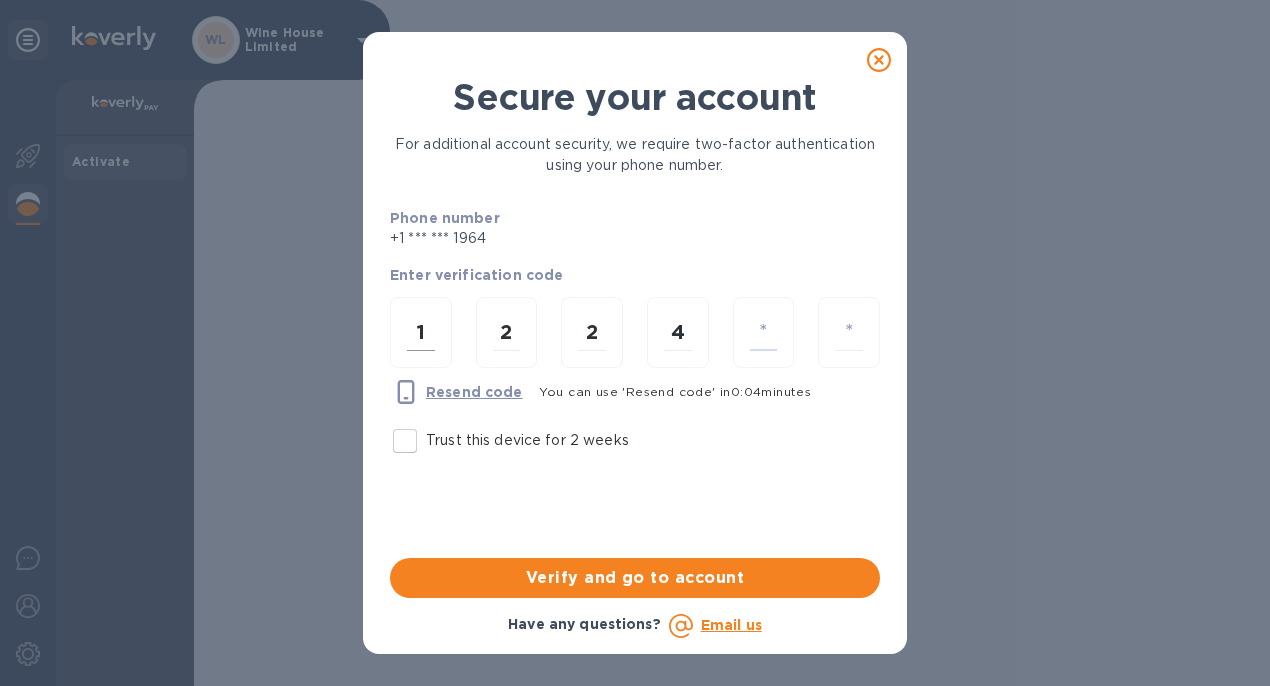 type on "5" 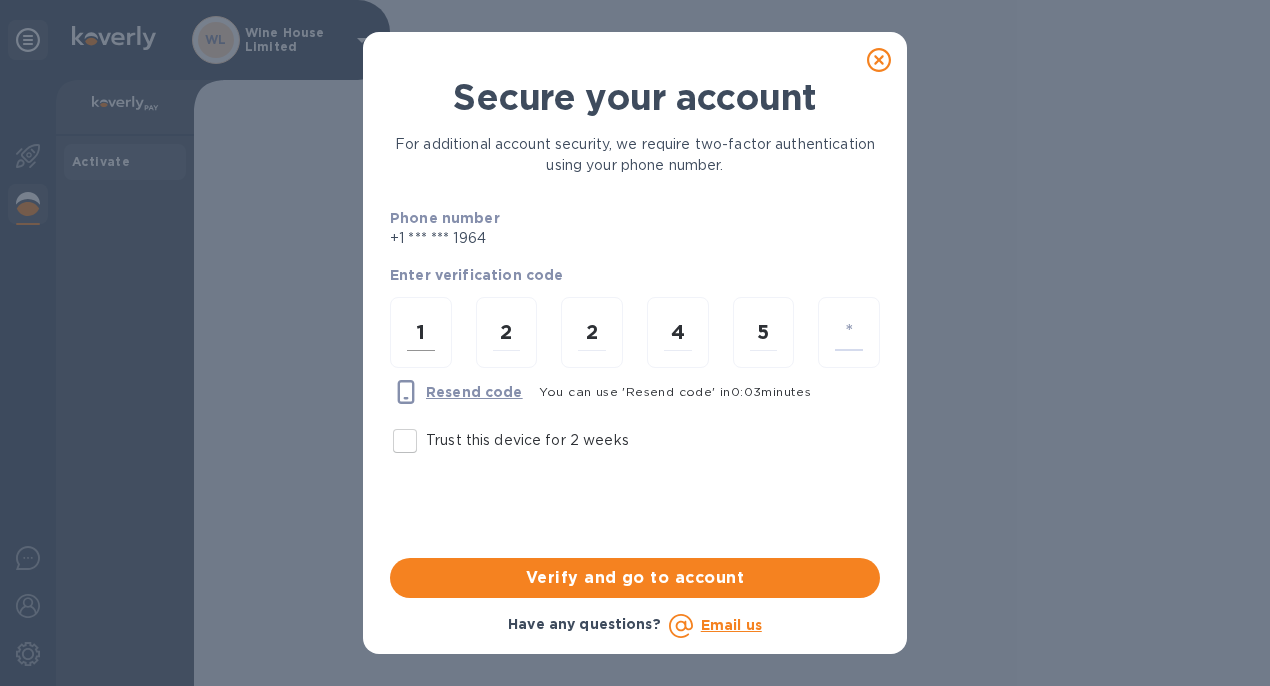type on "2" 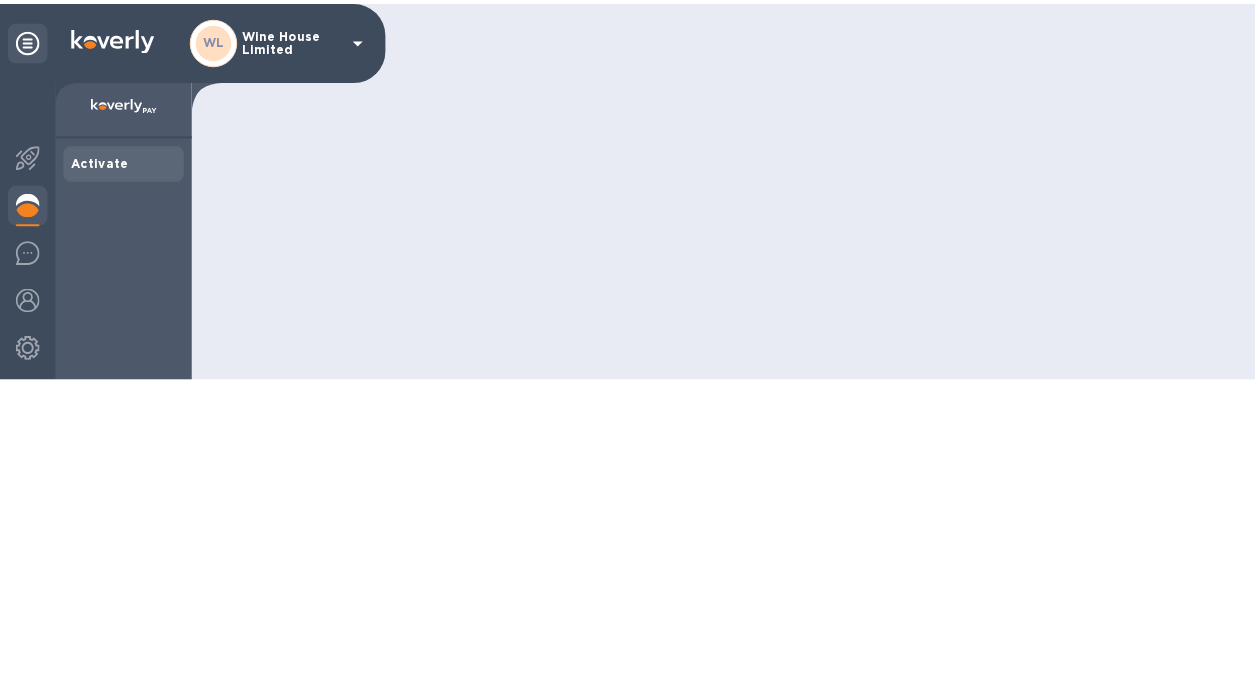 scroll, scrollTop: 0, scrollLeft: 0, axis: both 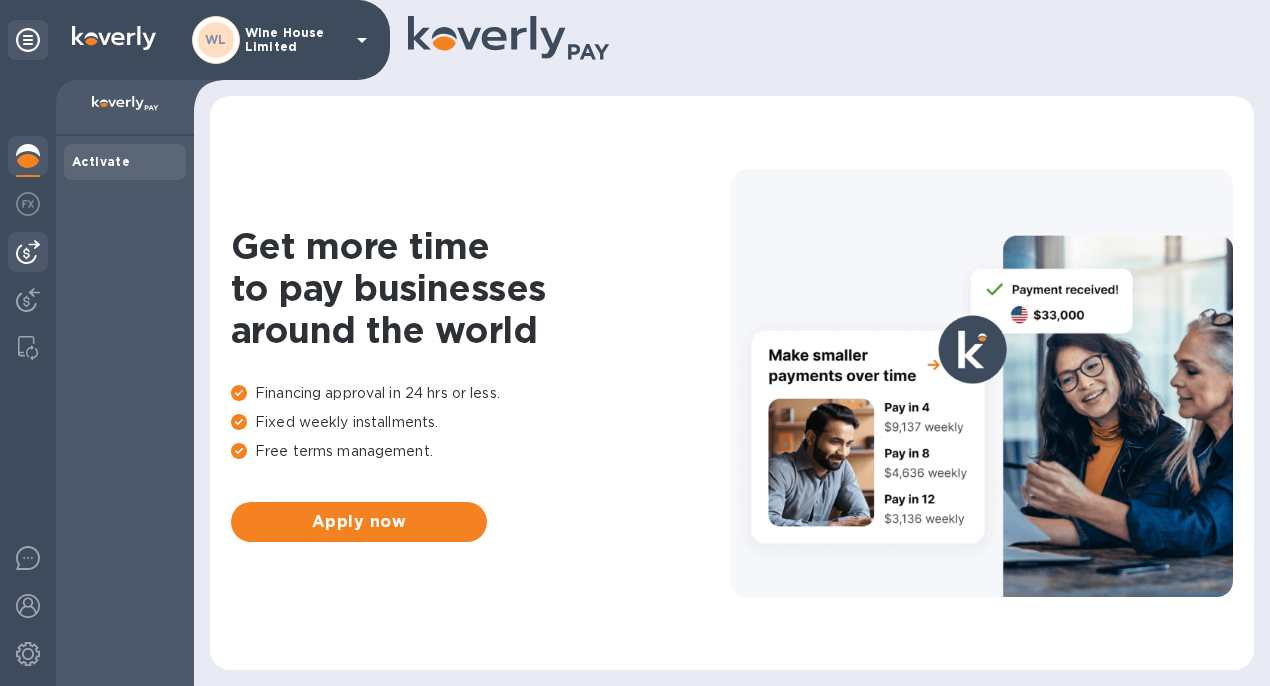 click at bounding box center [28, 252] 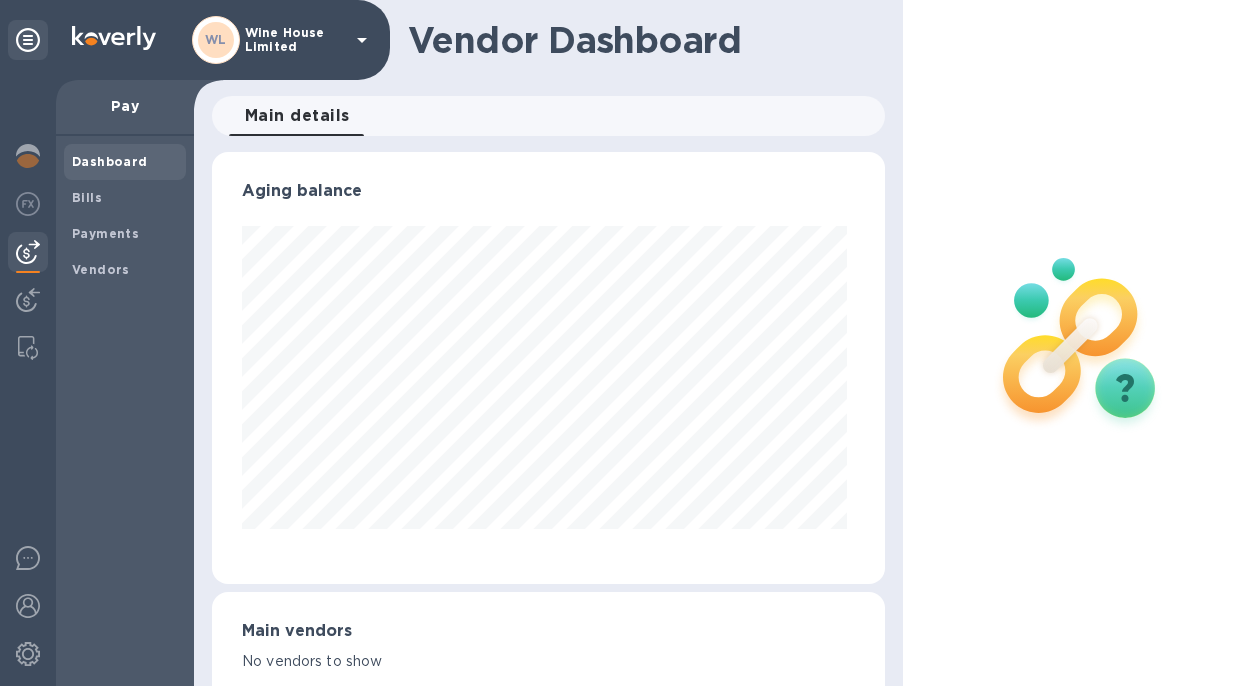 scroll, scrollTop: 999568, scrollLeft: 999335, axis: both 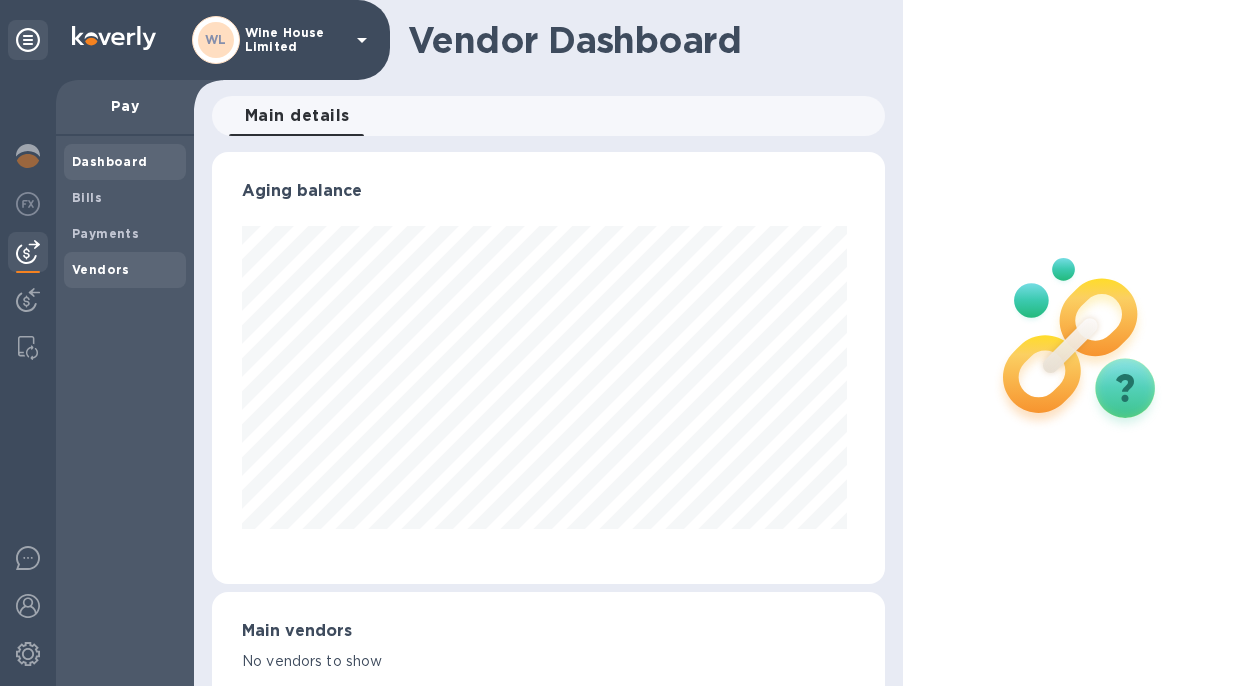 click on "Vendors" at bounding box center [101, 269] 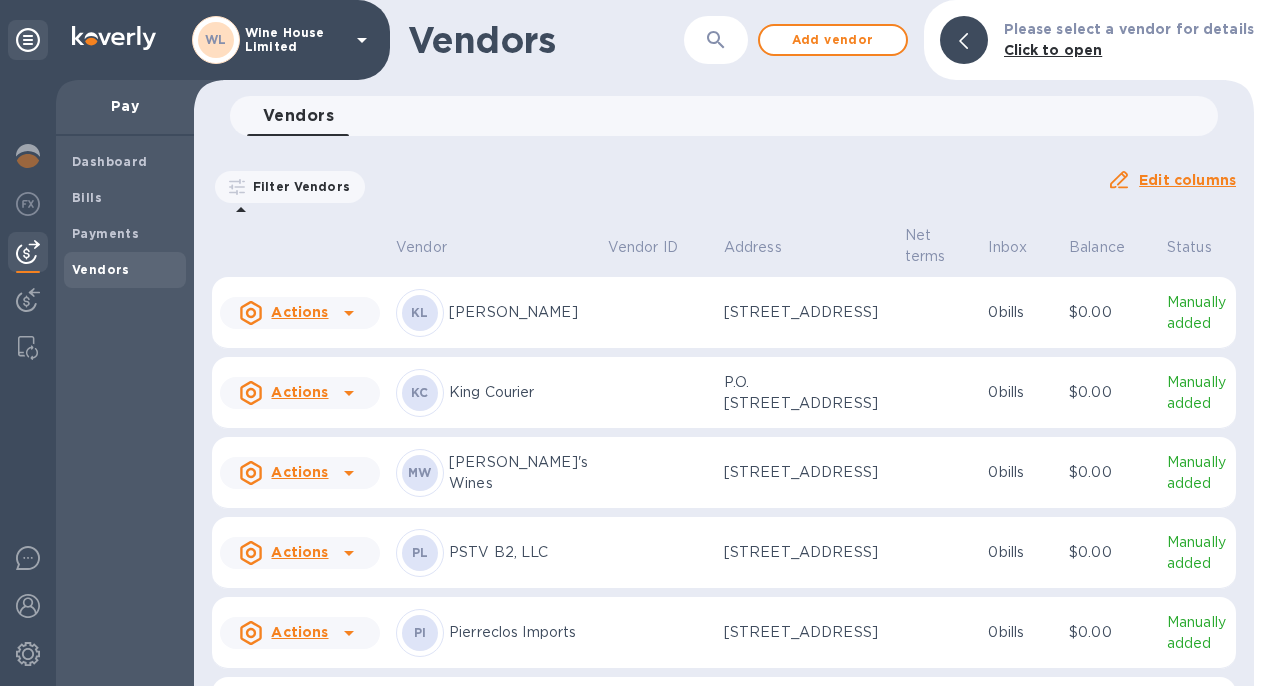scroll, scrollTop: 527, scrollLeft: 0, axis: vertical 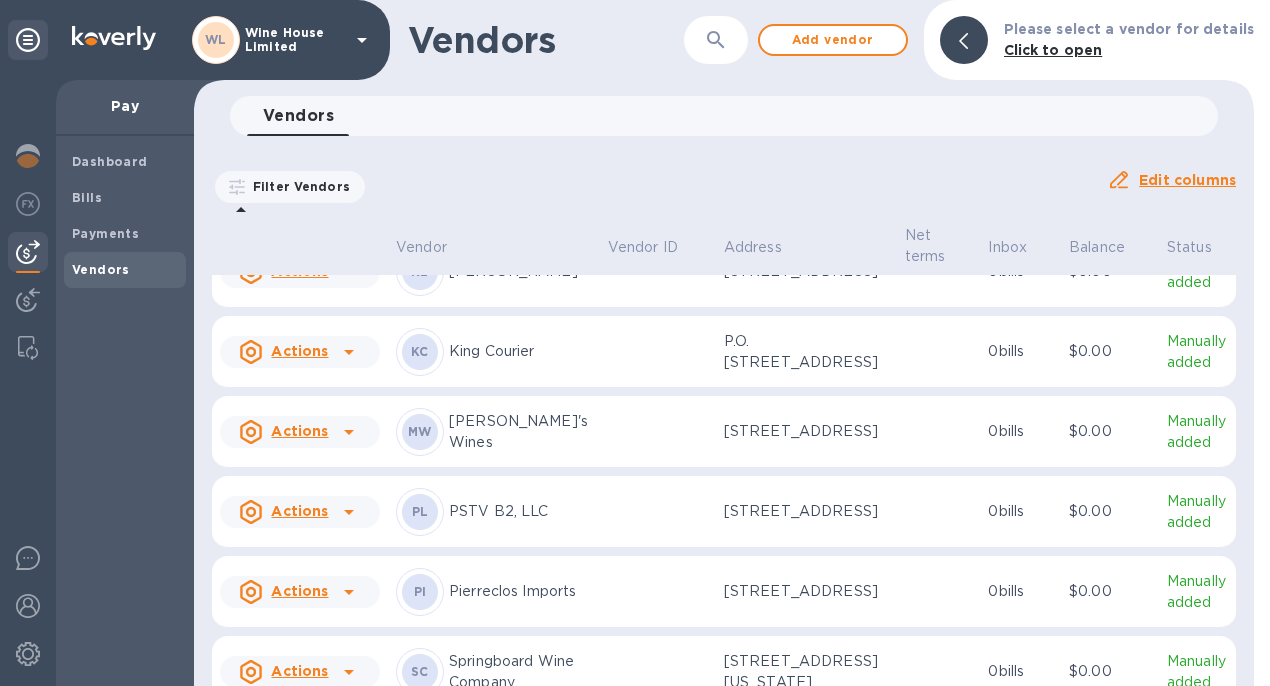 click on "[PERSON_NAME]'s Wines" at bounding box center (520, 432) 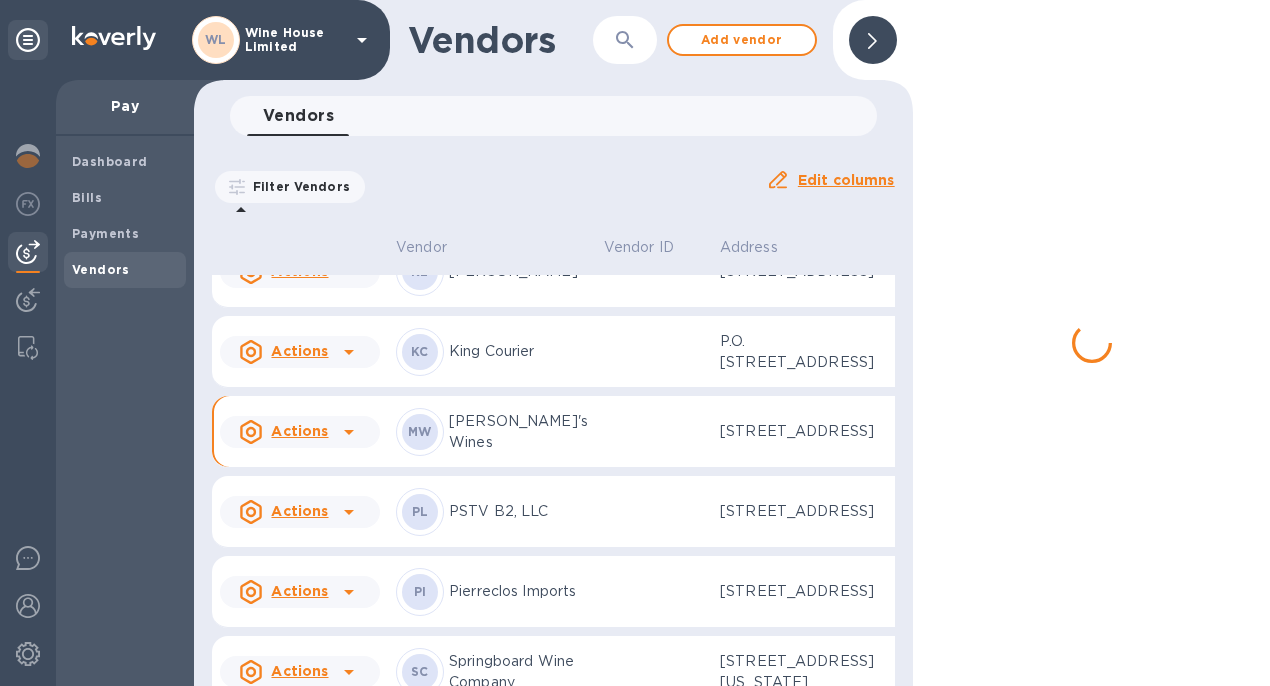 scroll, scrollTop: 569, scrollLeft: 0, axis: vertical 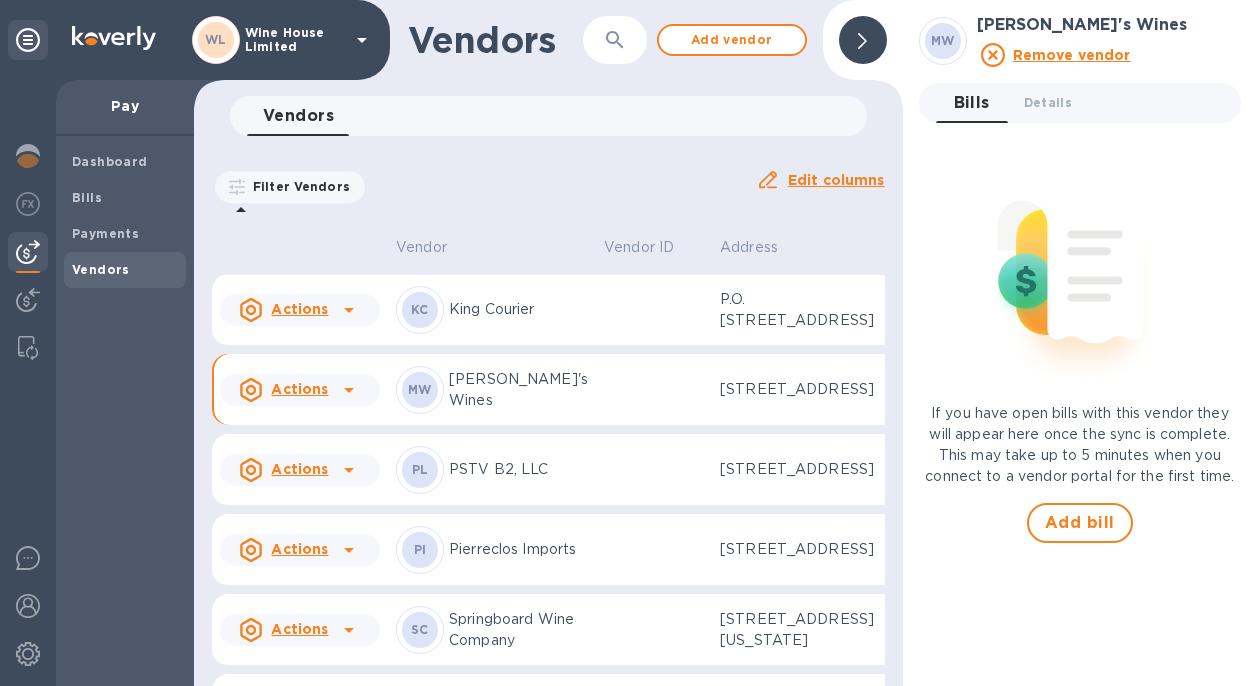 click on "Actions" at bounding box center (299, 309) 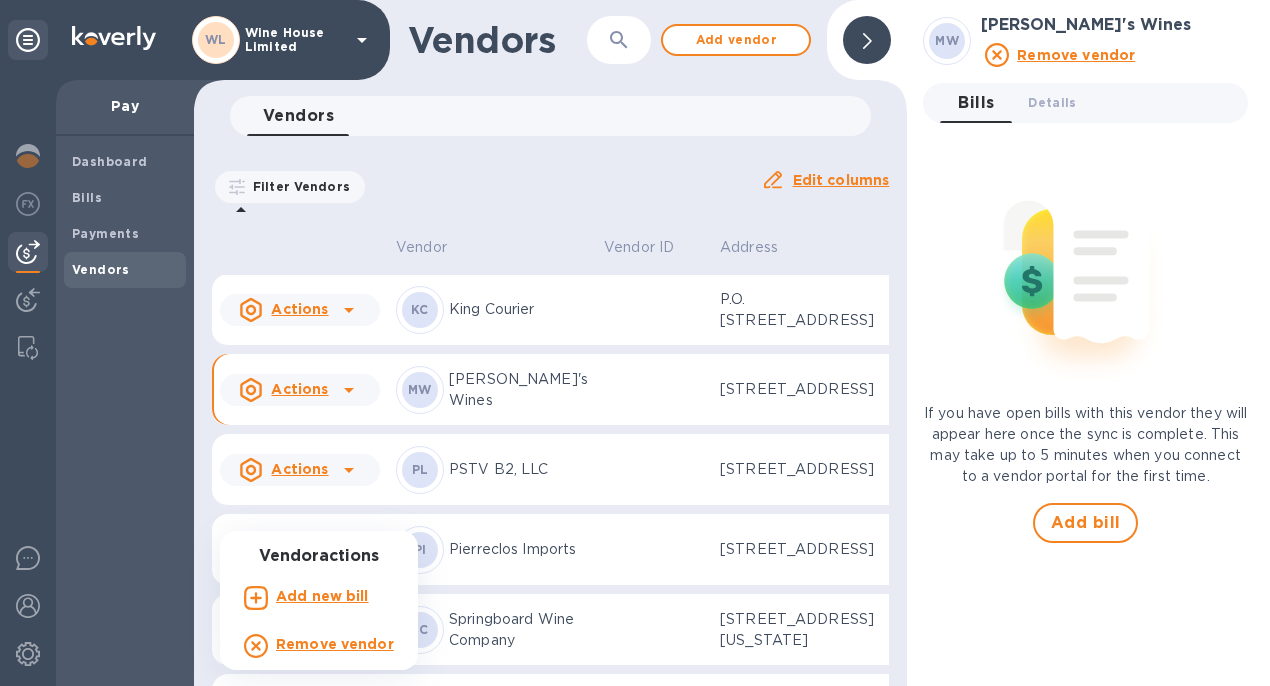 click on "Add new bill" at bounding box center [322, 596] 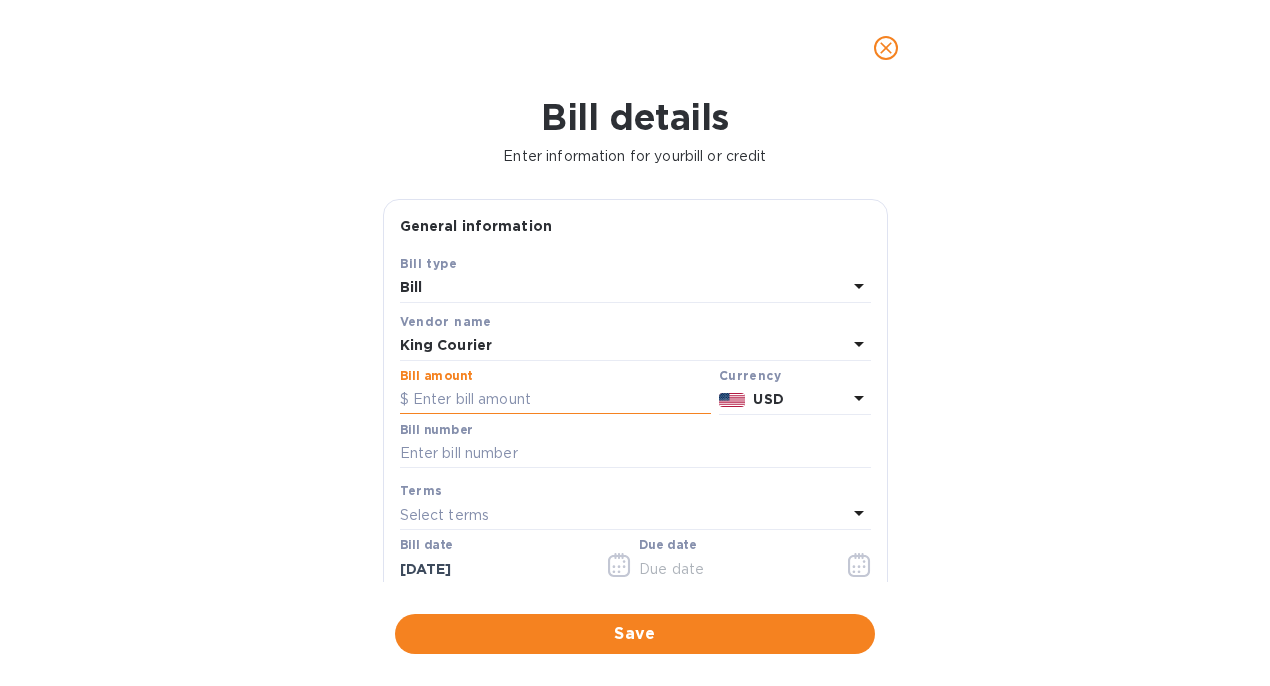 click at bounding box center (555, 400) 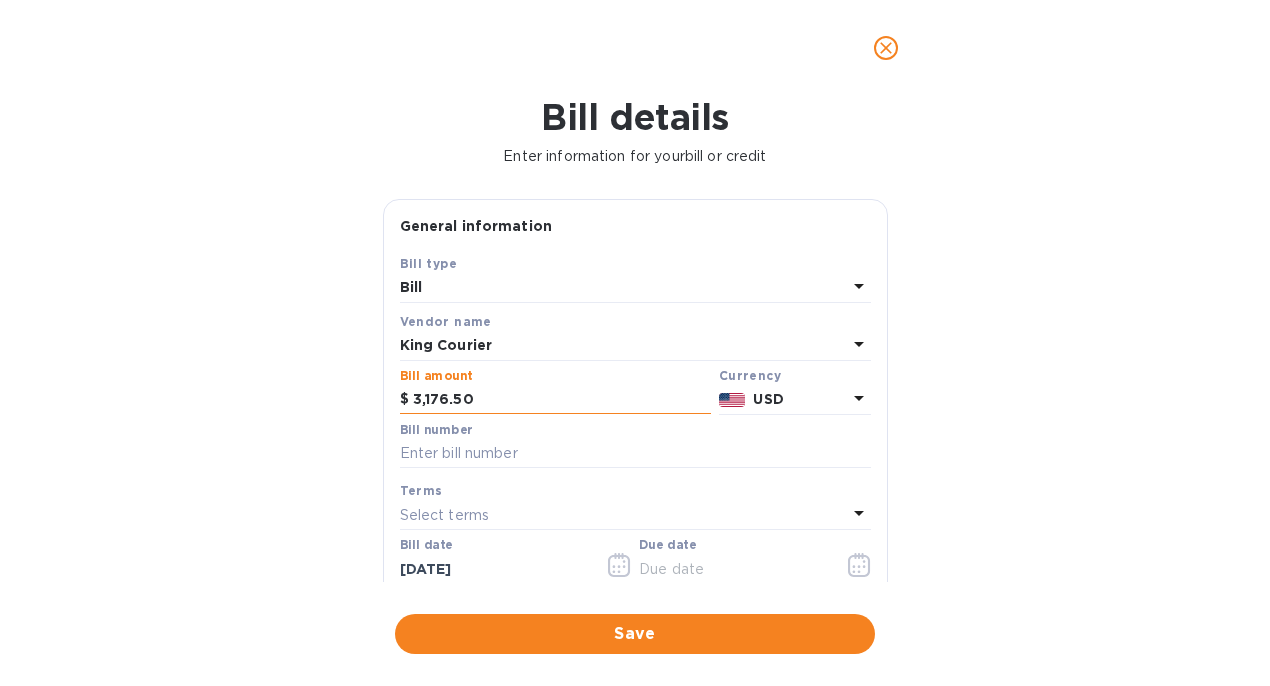 type on "3,176.50" 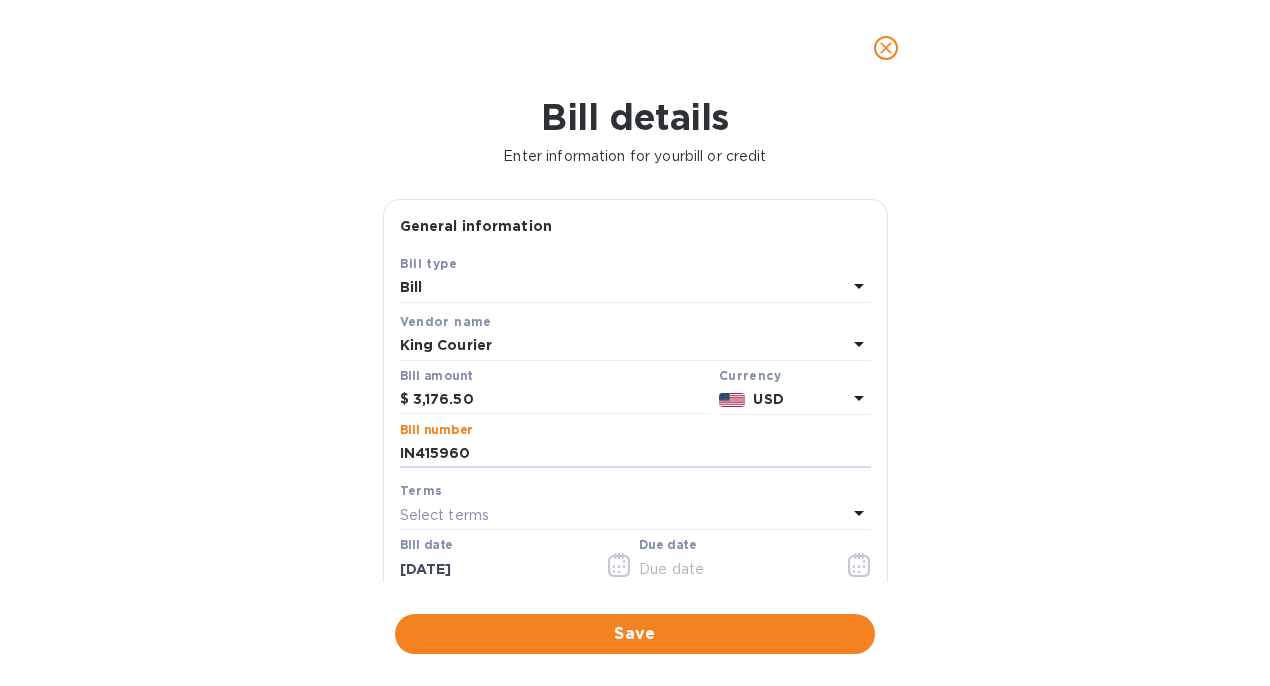type on "IN415960" 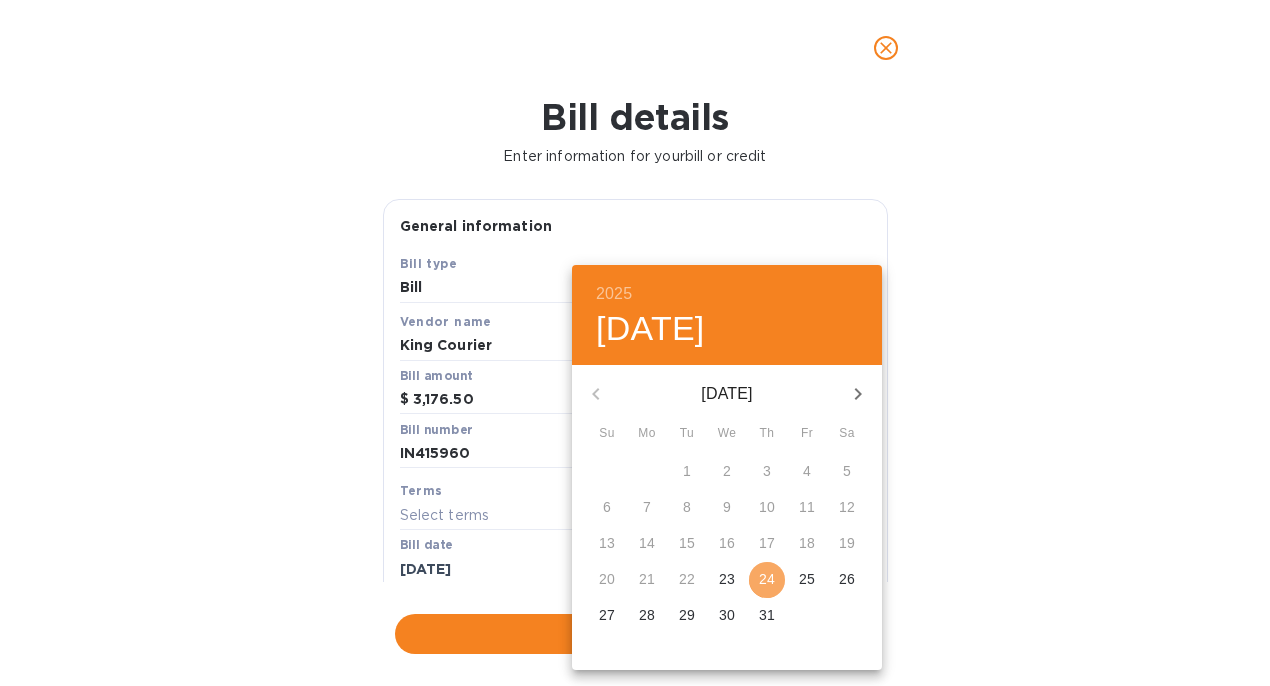 click on "24" at bounding box center (767, 579) 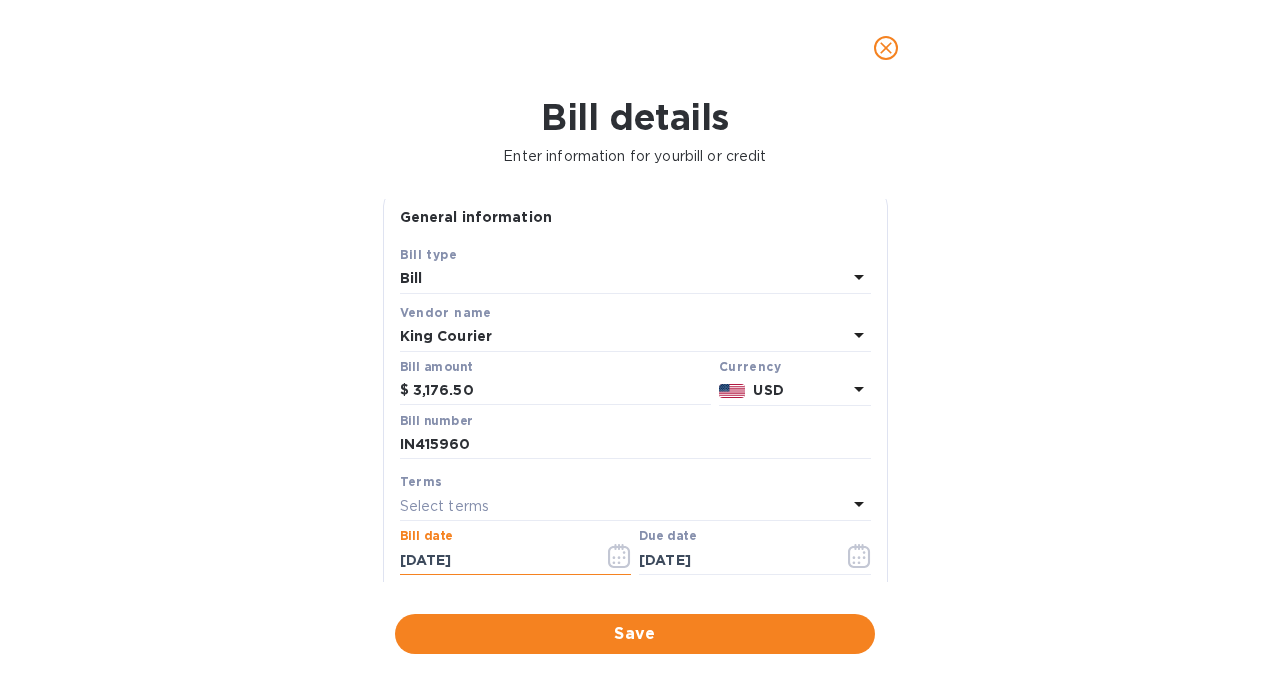 click on "07/24/2025" at bounding box center (494, 560) 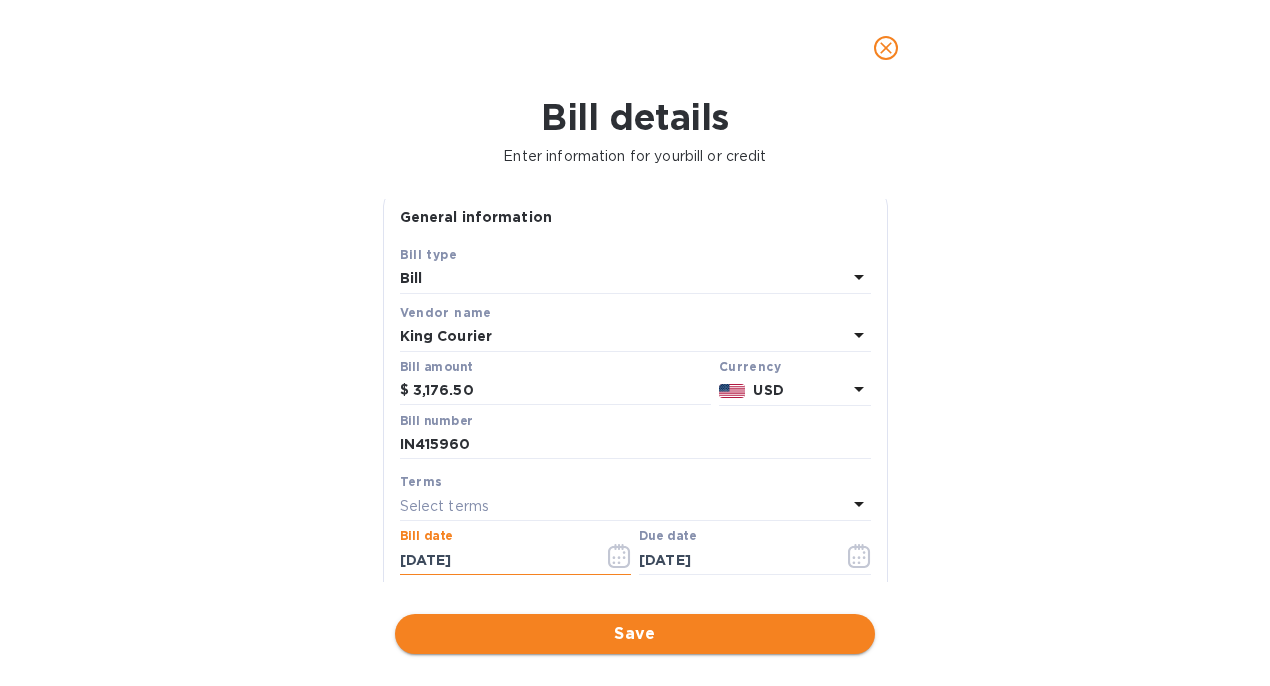 type on "05/24/2025" 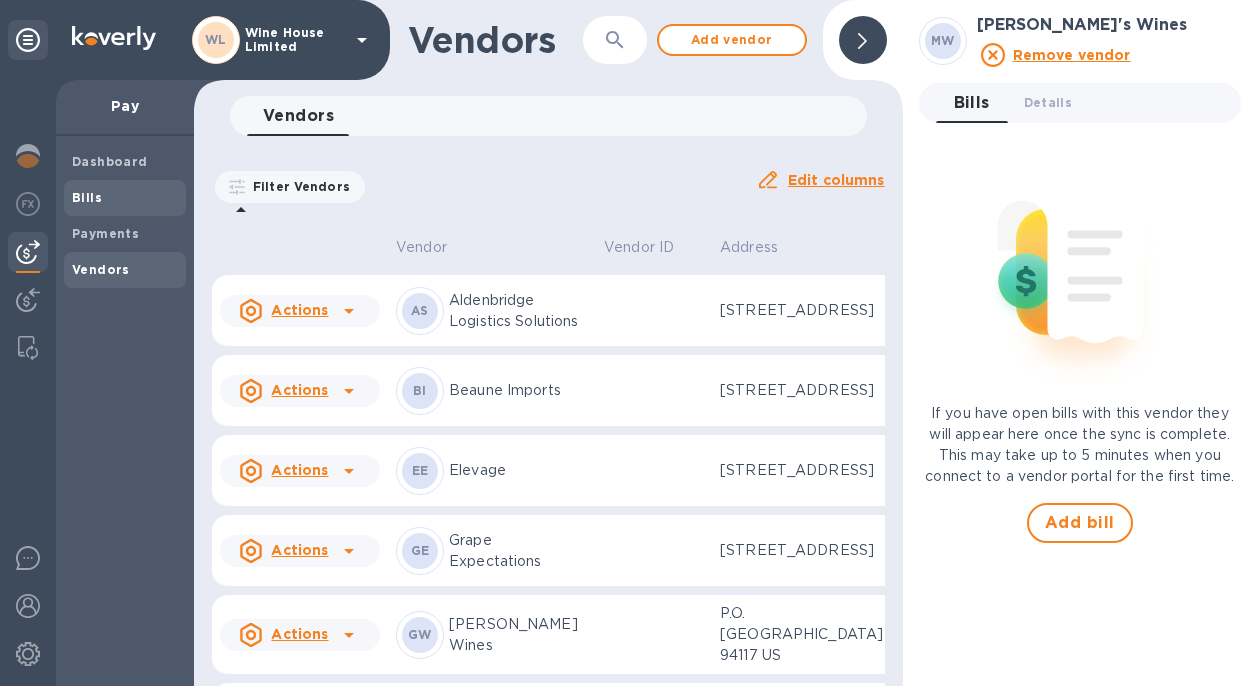 click on "Bills" at bounding box center [87, 197] 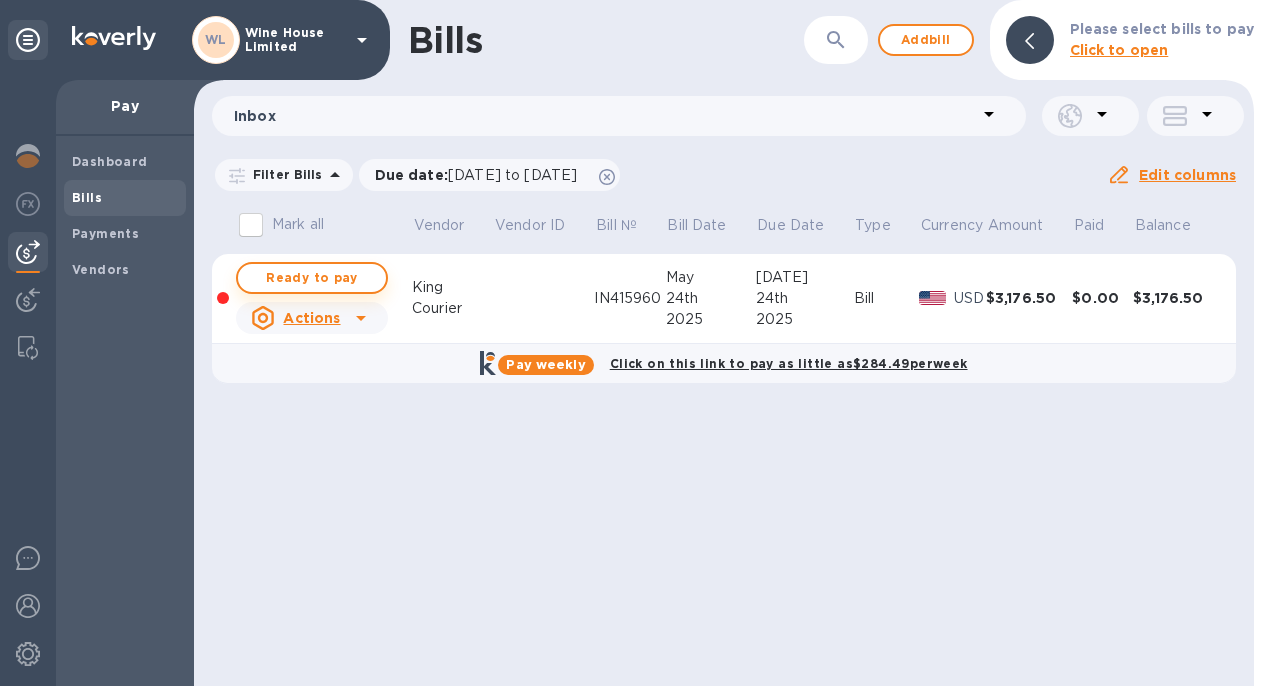 click on "Ready to pay" at bounding box center (312, 278) 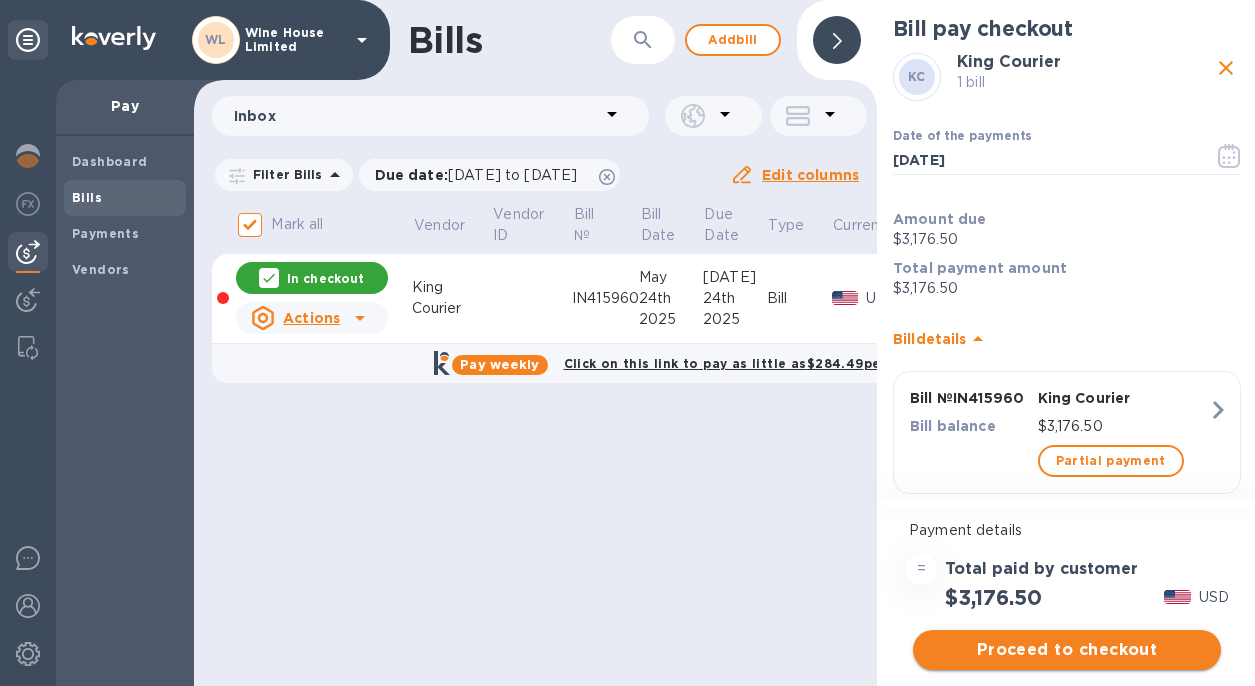 click on "Proceed to checkout" at bounding box center [1067, 650] 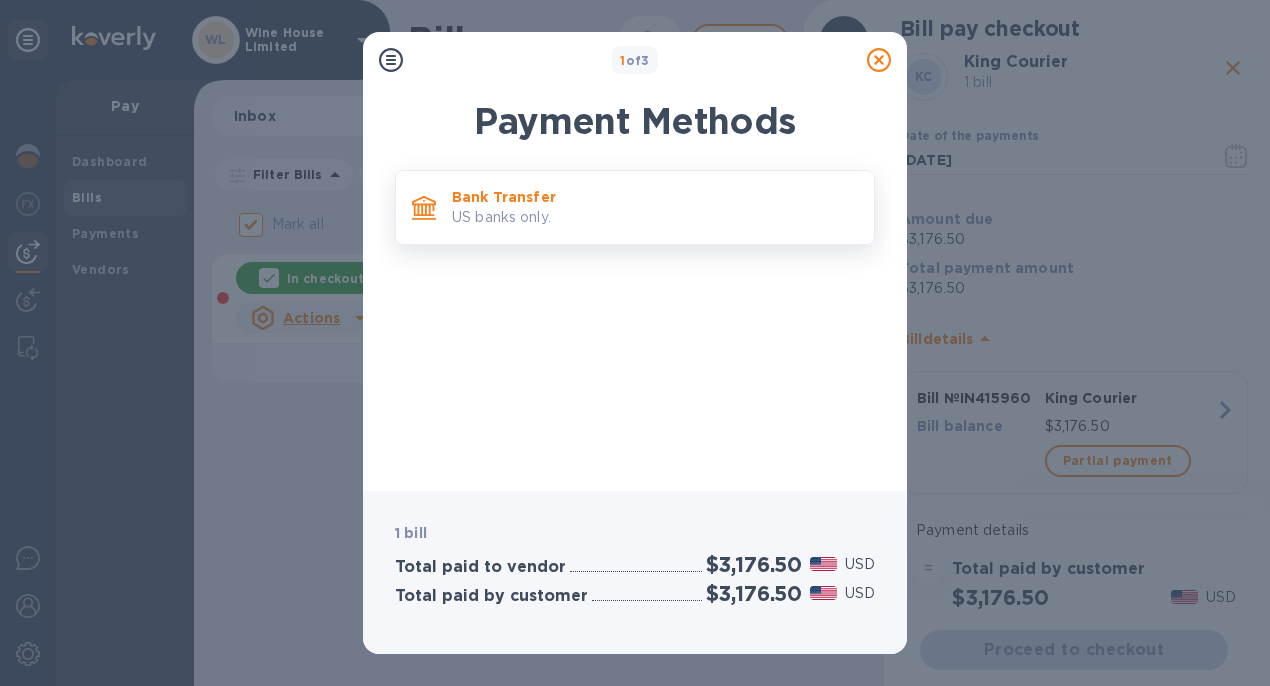 click on "Bank Transfer US banks only." at bounding box center (655, 207) 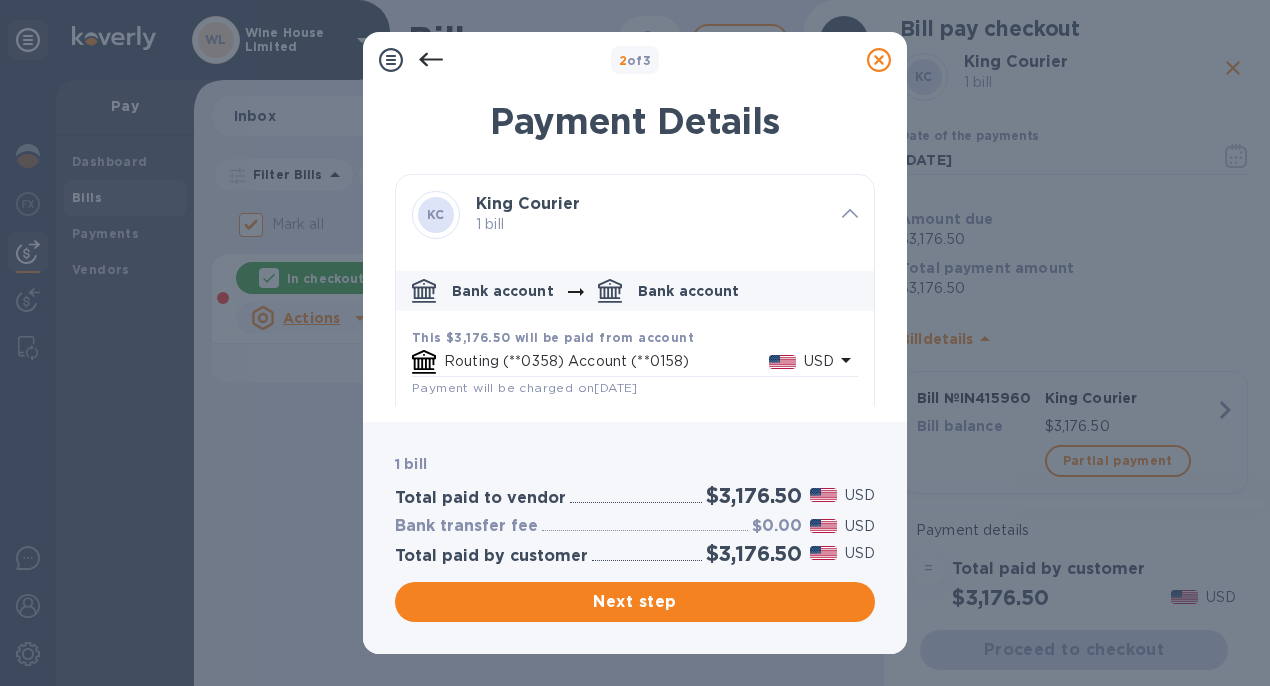 scroll, scrollTop: 112, scrollLeft: 0, axis: vertical 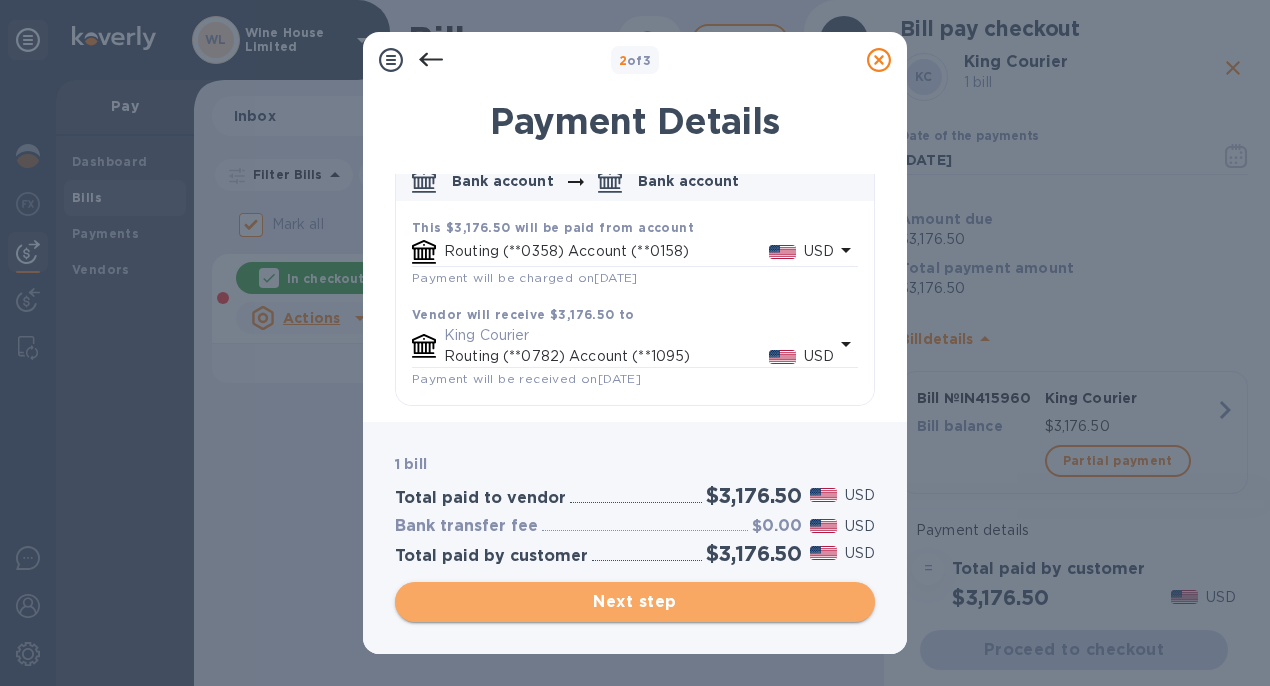 click on "Next step" at bounding box center [635, 602] 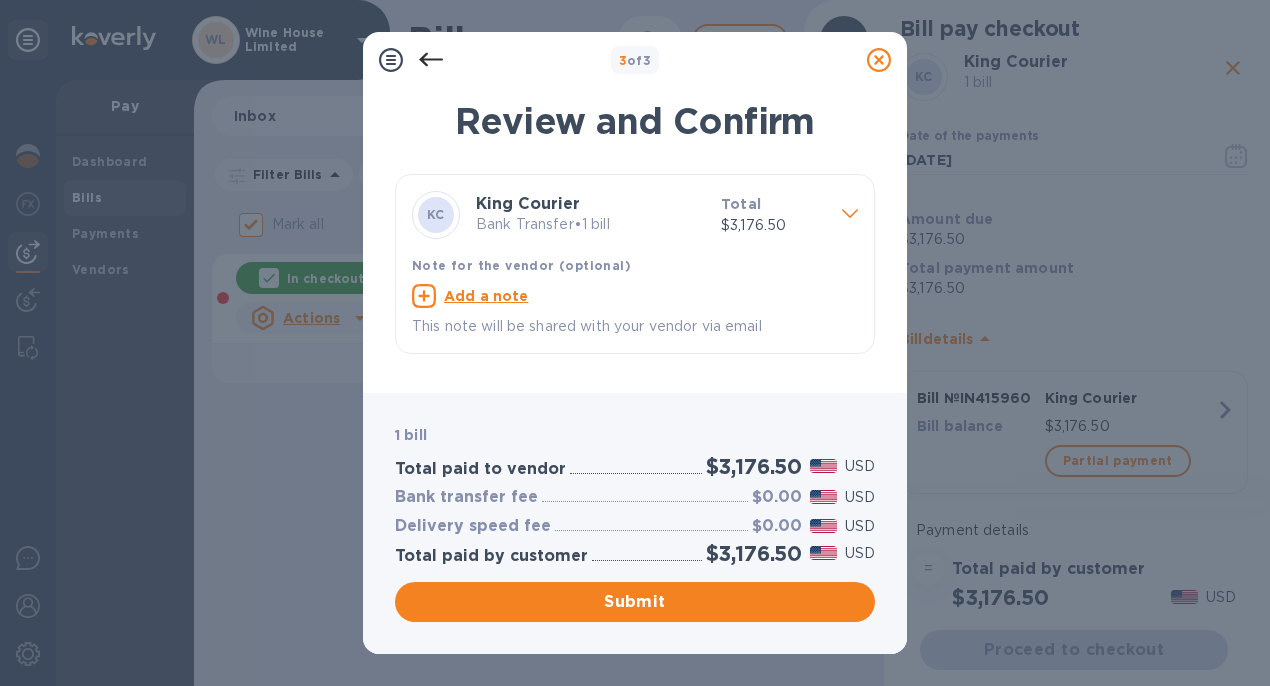 click 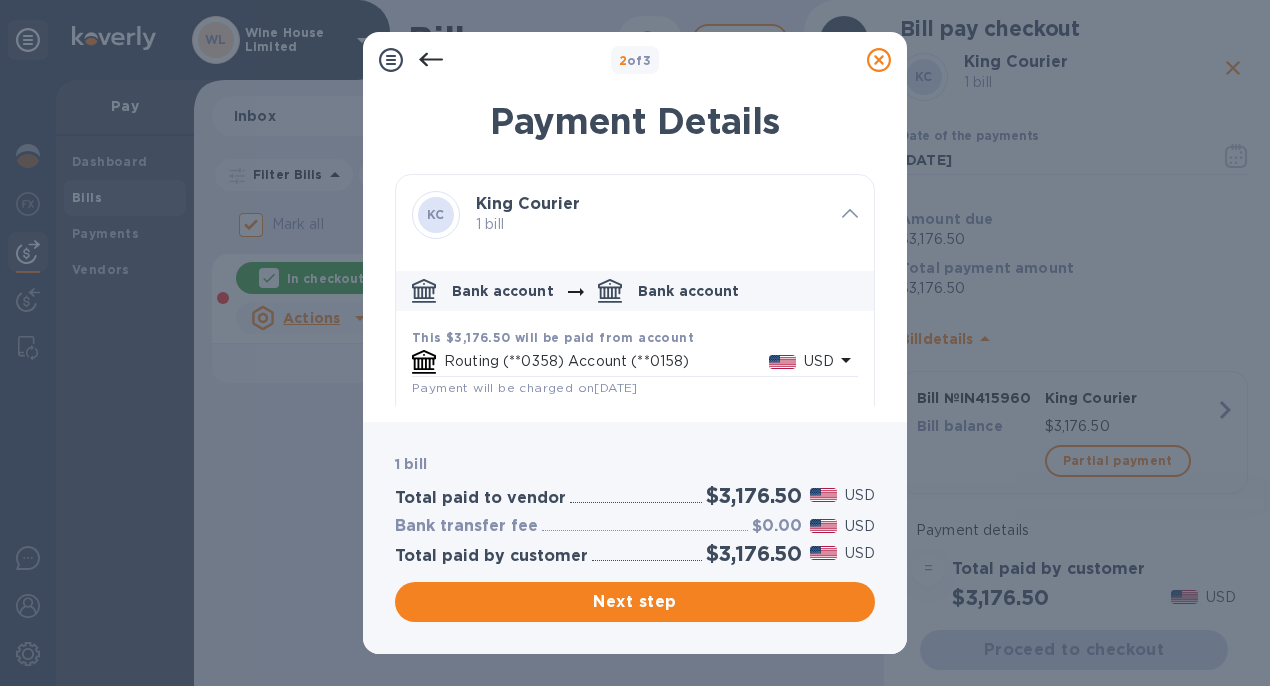 click 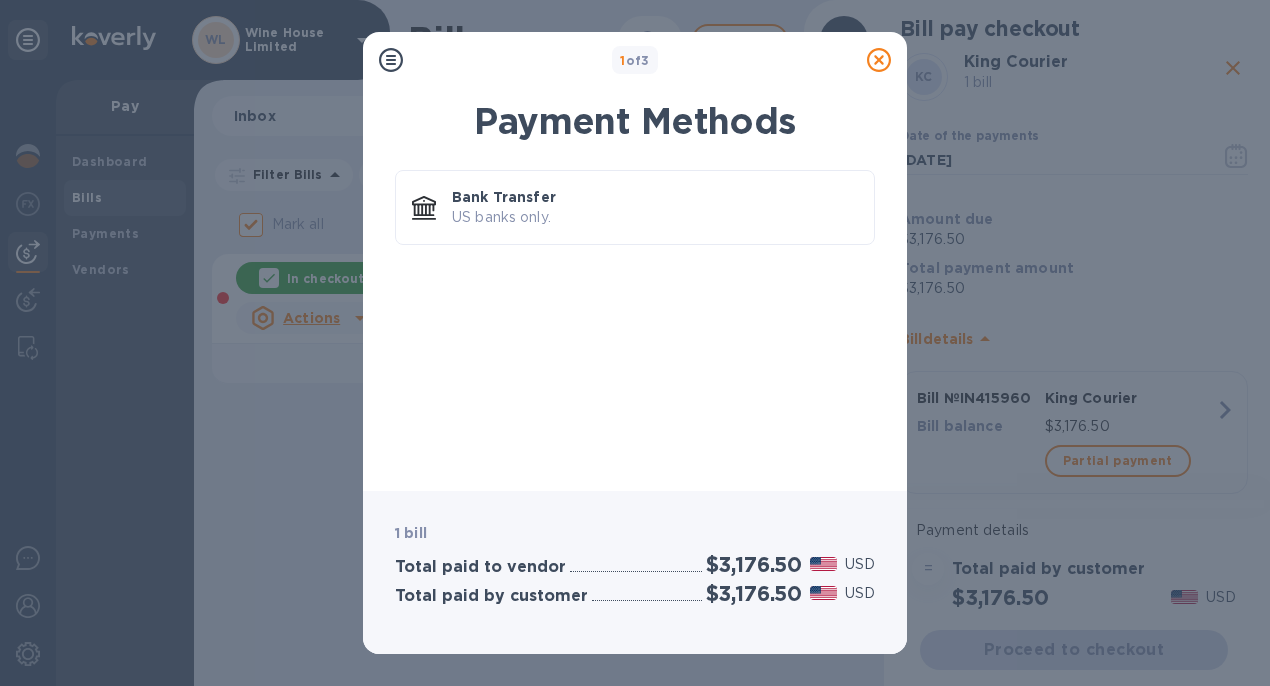 click 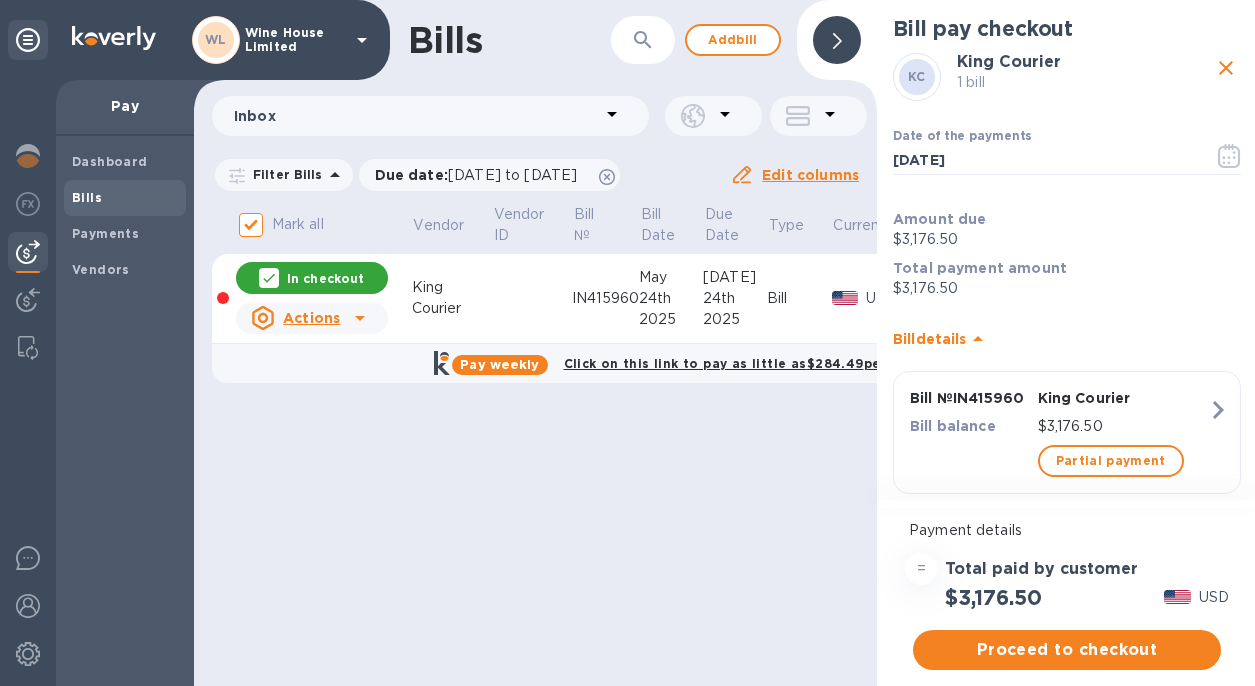 click at bounding box center (360, 318) 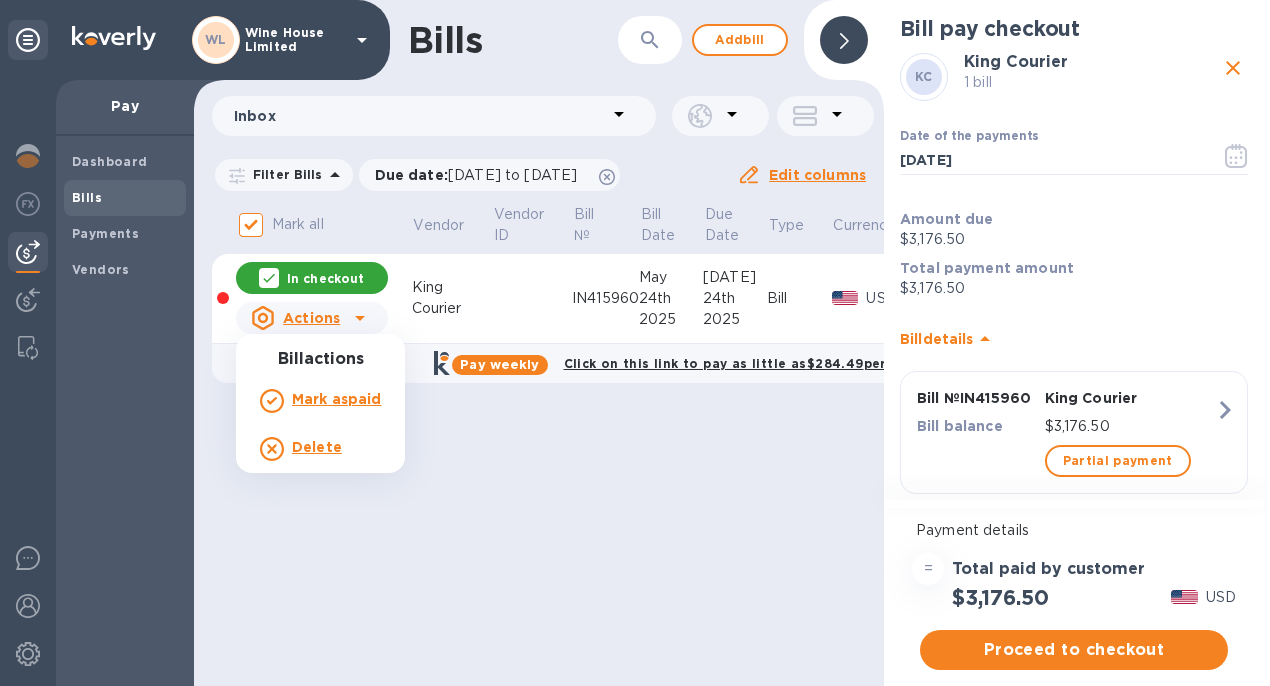 click on "Delete" at bounding box center (317, 447) 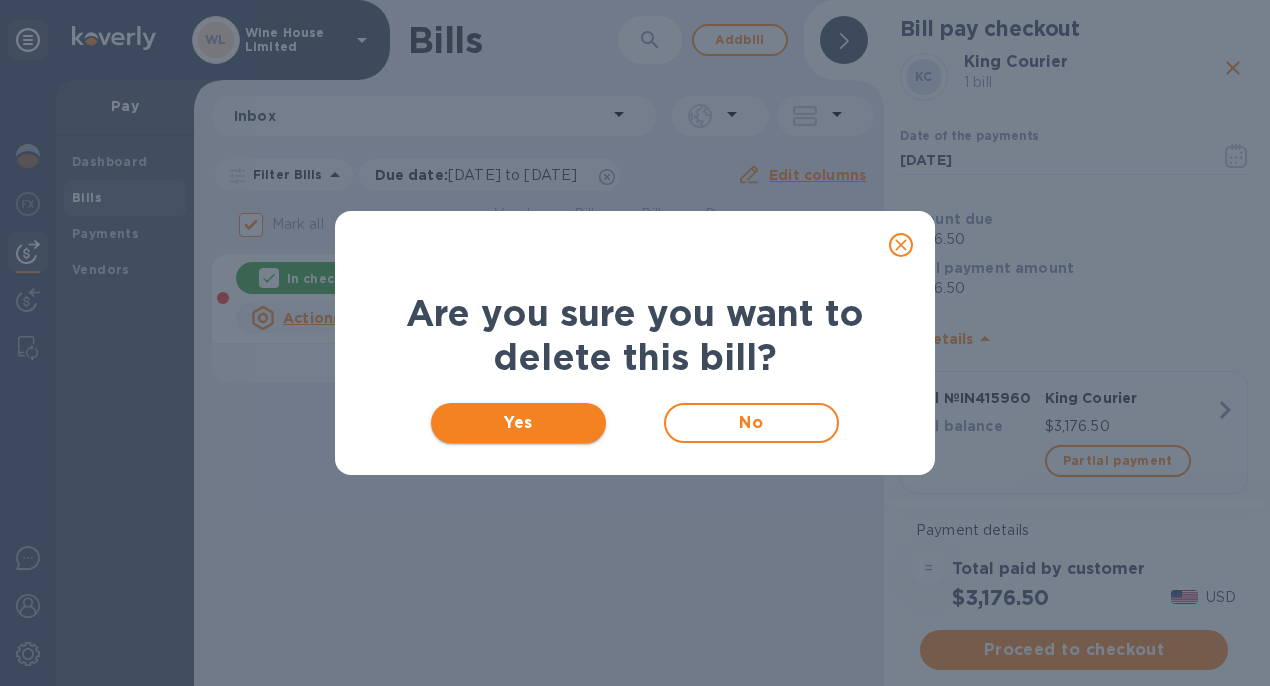 click on "Yes" at bounding box center [518, 423] 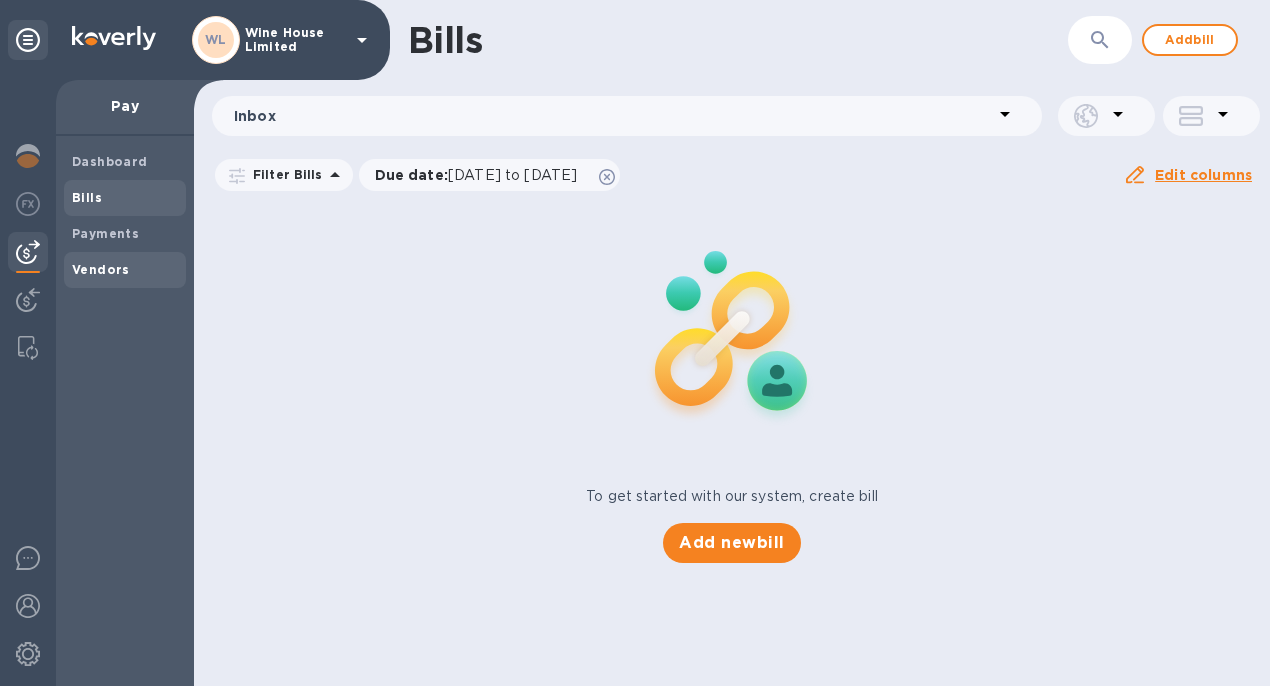 click on "Vendors" at bounding box center (101, 269) 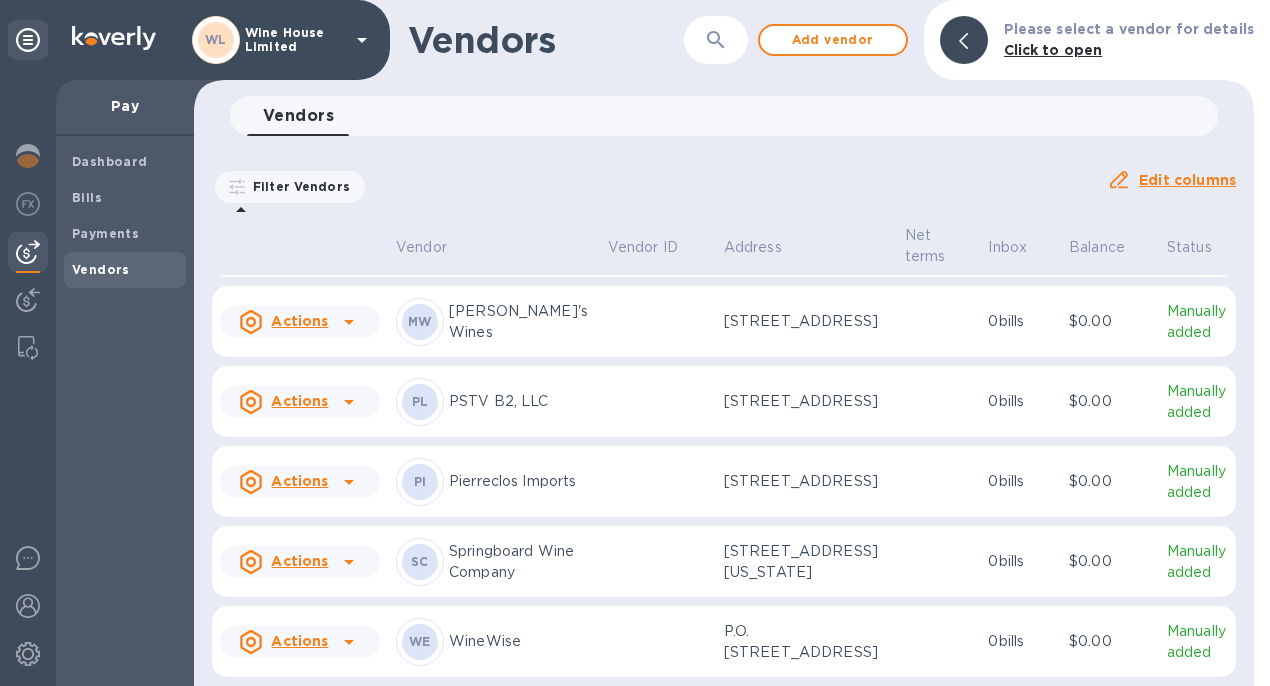 scroll, scrollTop: 666, scrollLeft: 0, axis: vertical 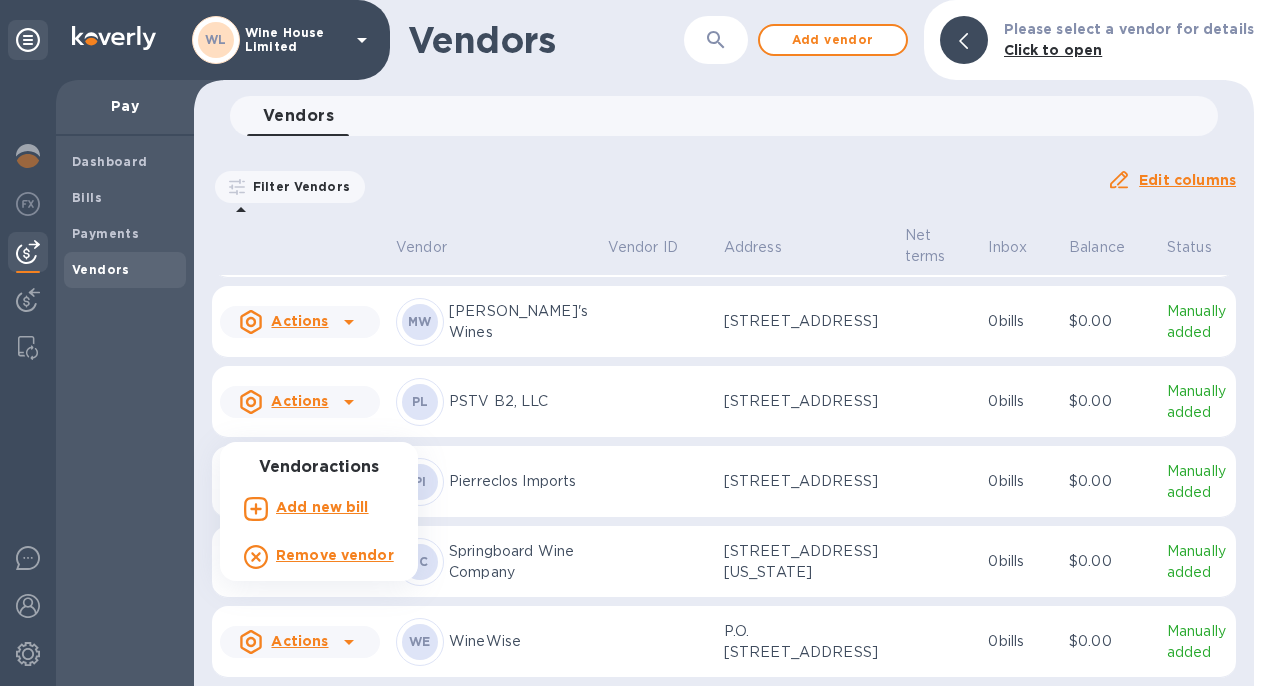 click on "Add new bill" at bounding box center [322, 507] 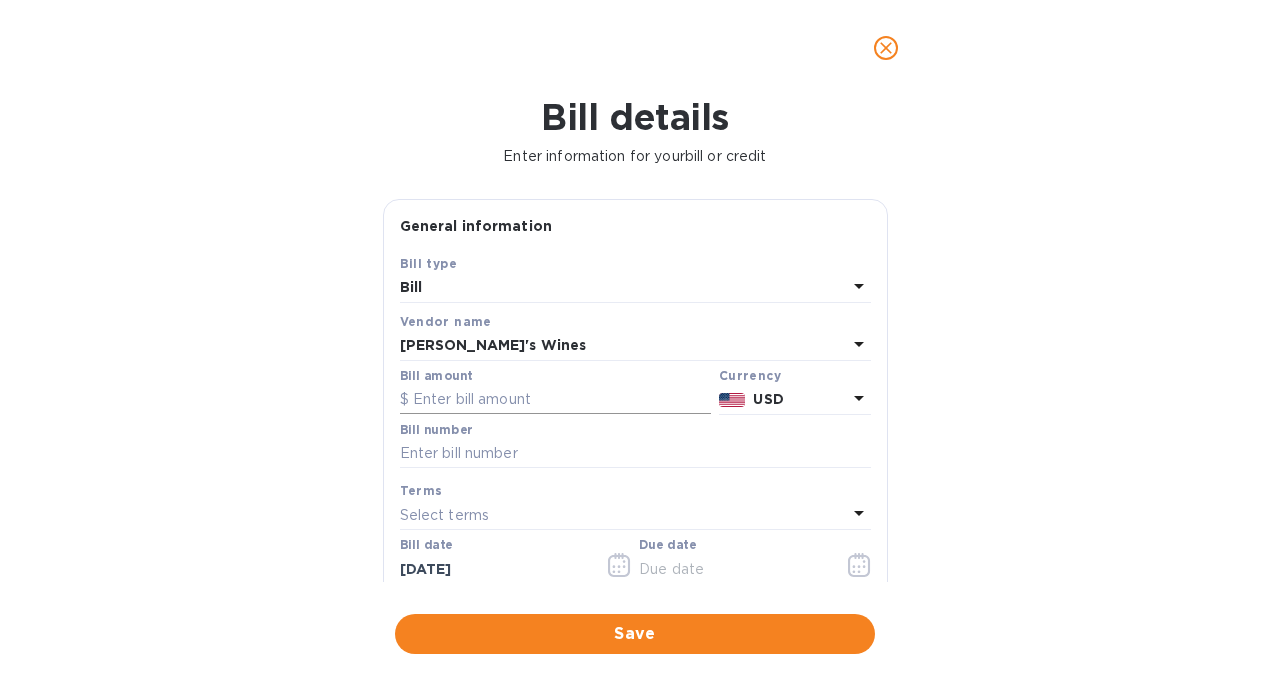 click at bounding box center [555, 400] 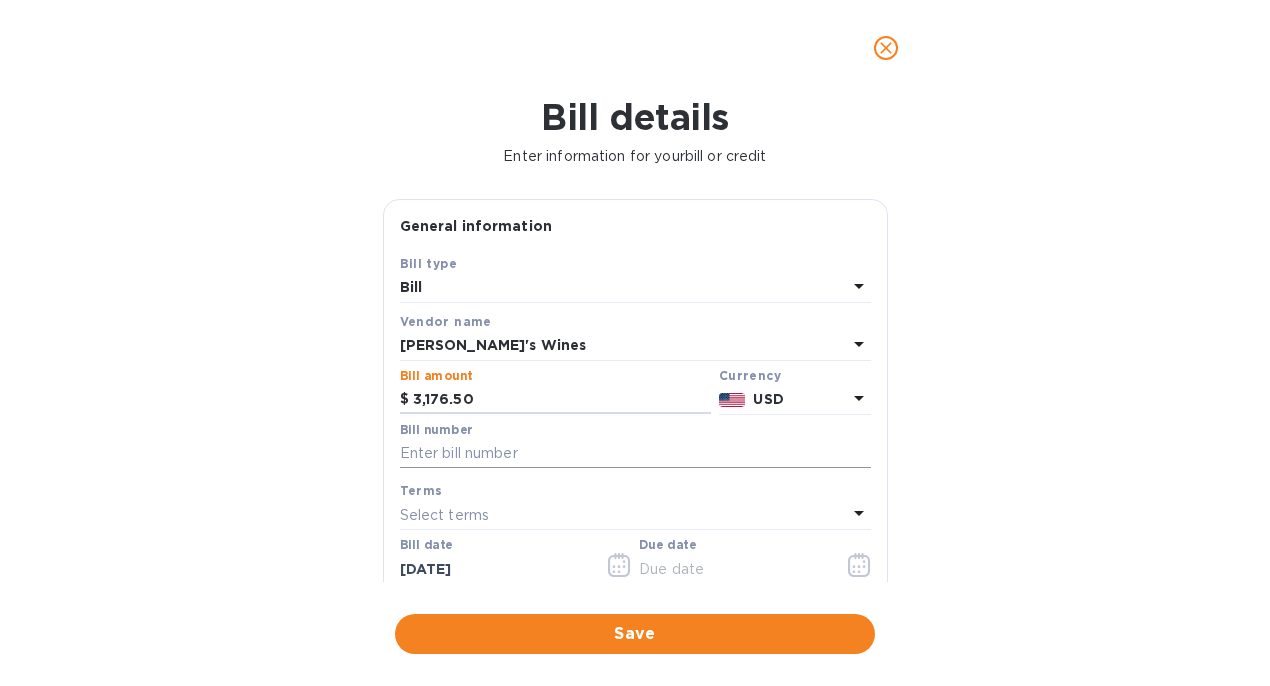type on "3,176.50" 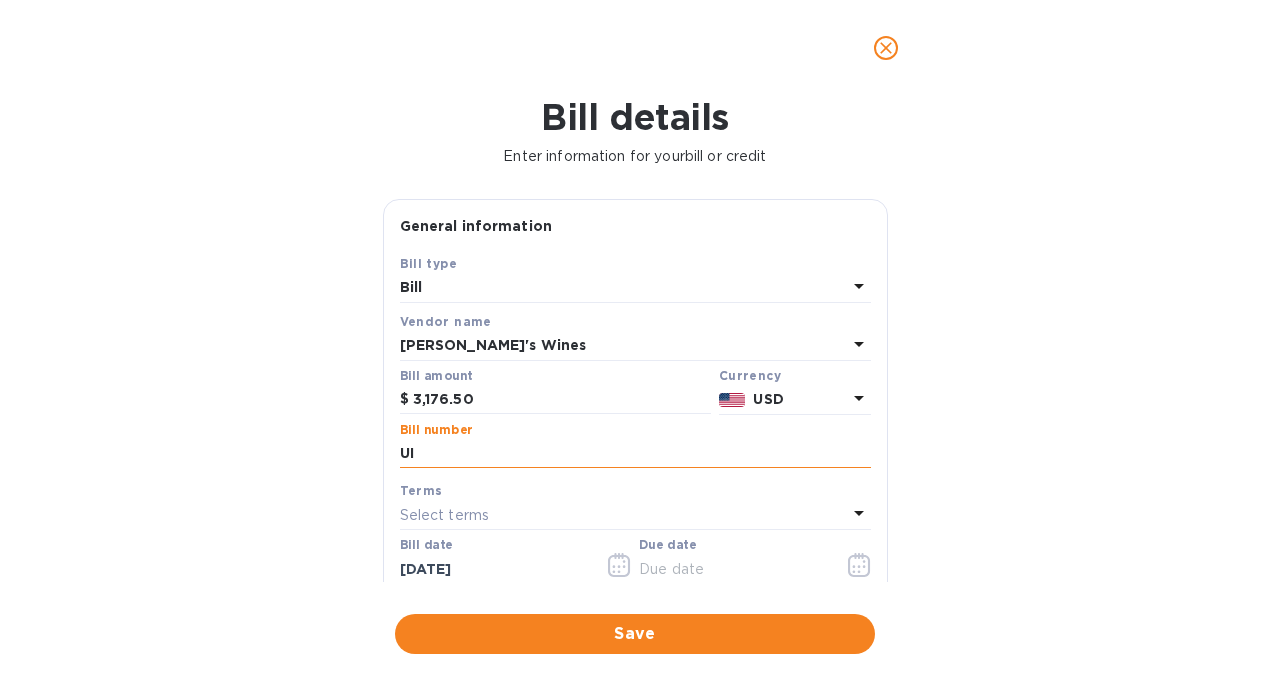 type on "U" 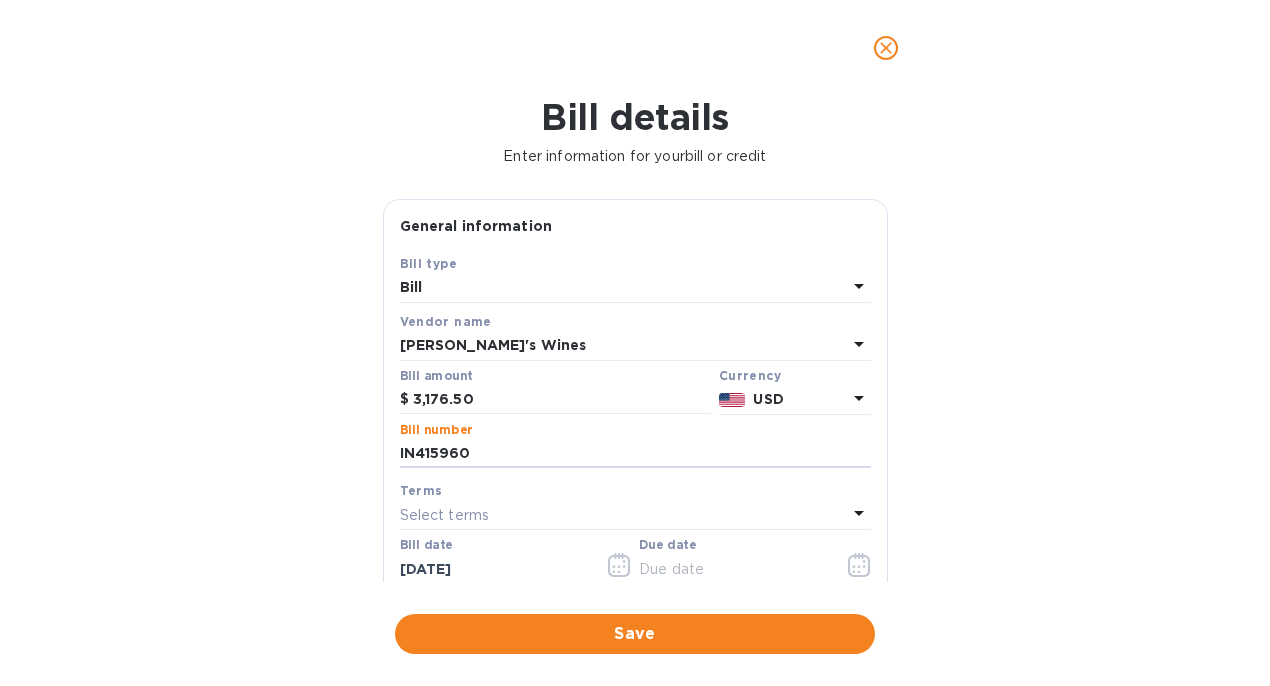 type on "IN415960" 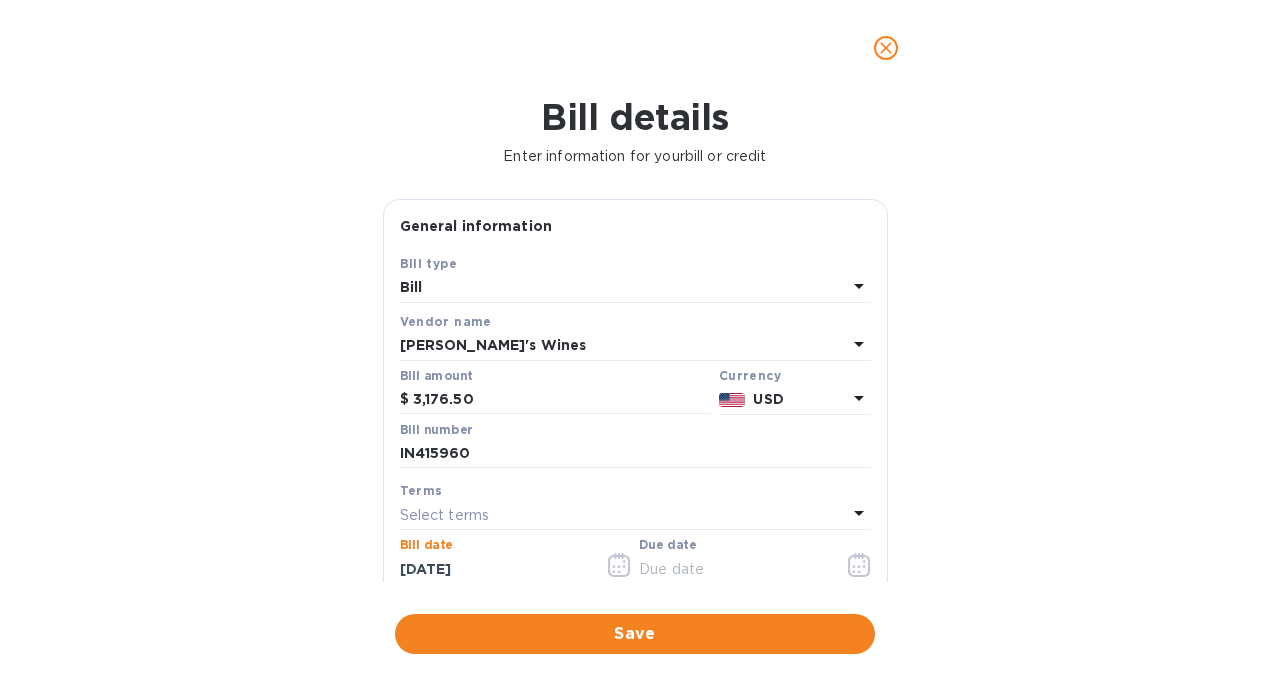 type on "05/24/2025" 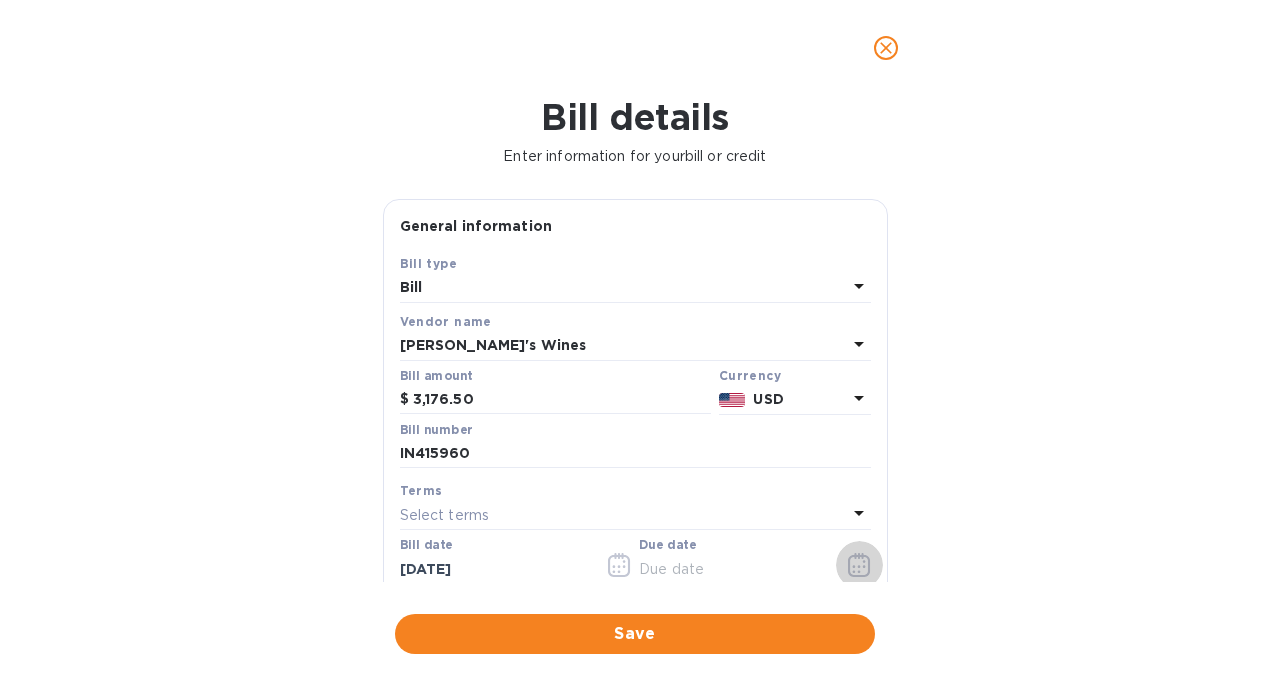 click 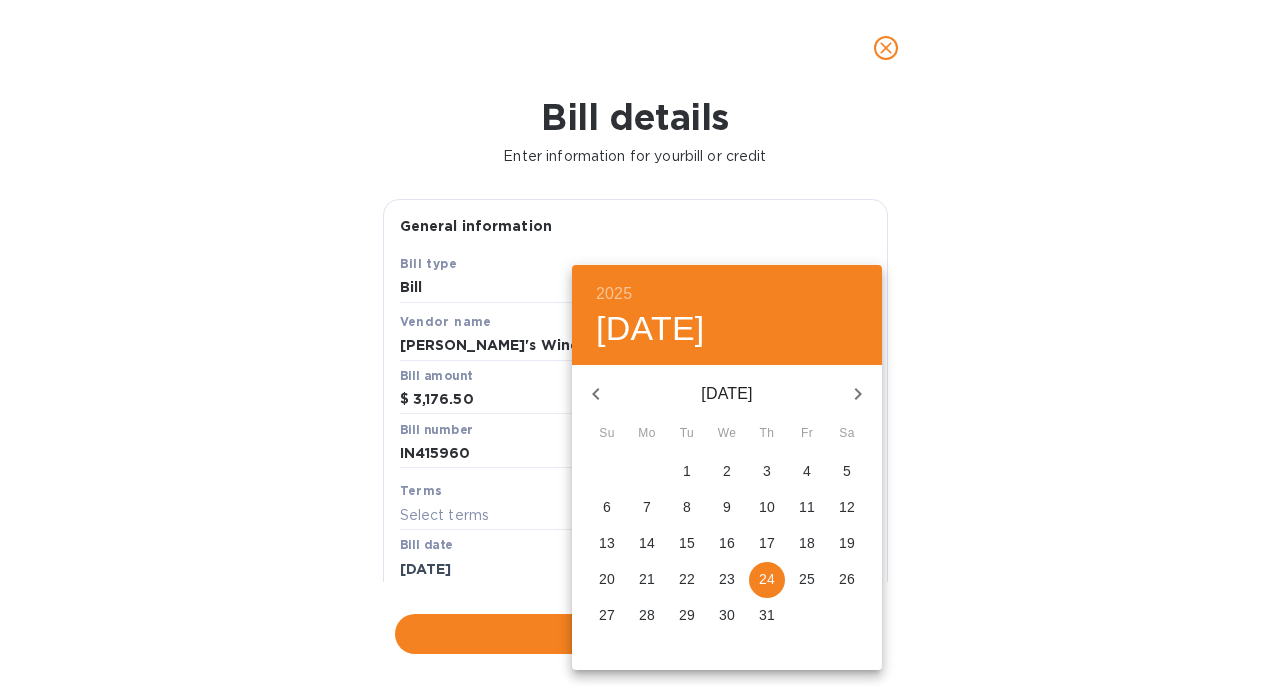 click on "24" at bounding box center [767, 579] 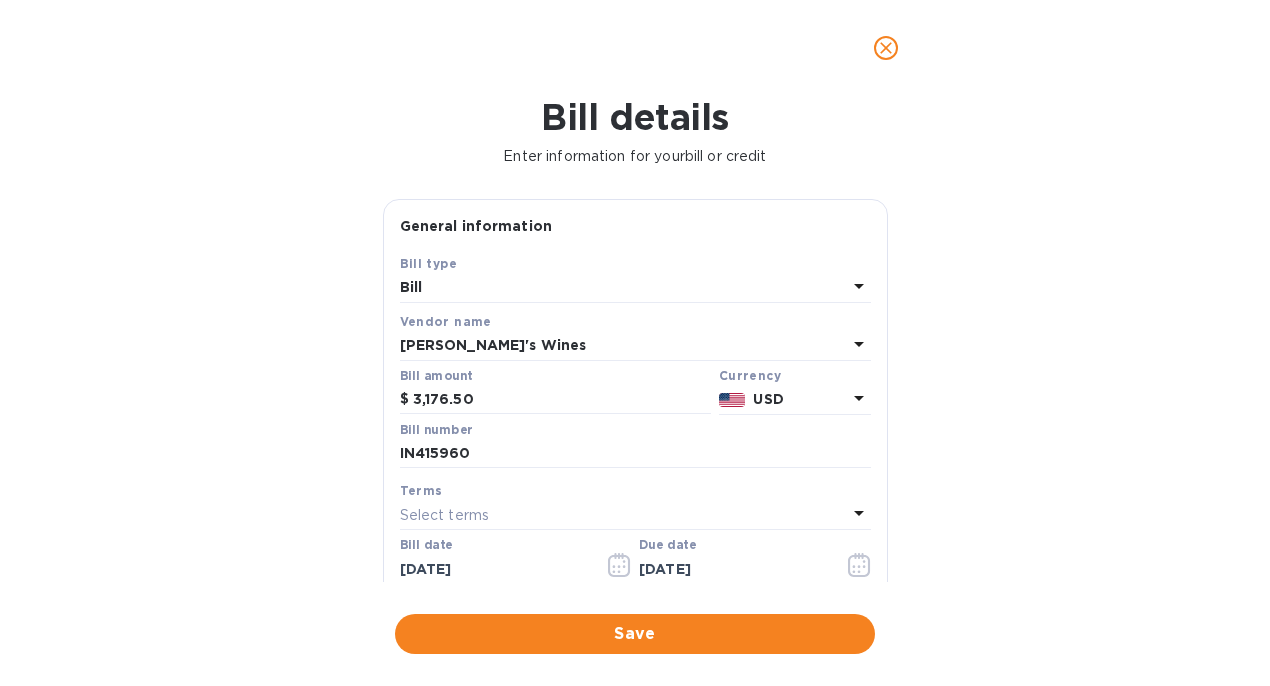 scroll, scrollTop: 9, scrollLeft: 0, axis: vertical 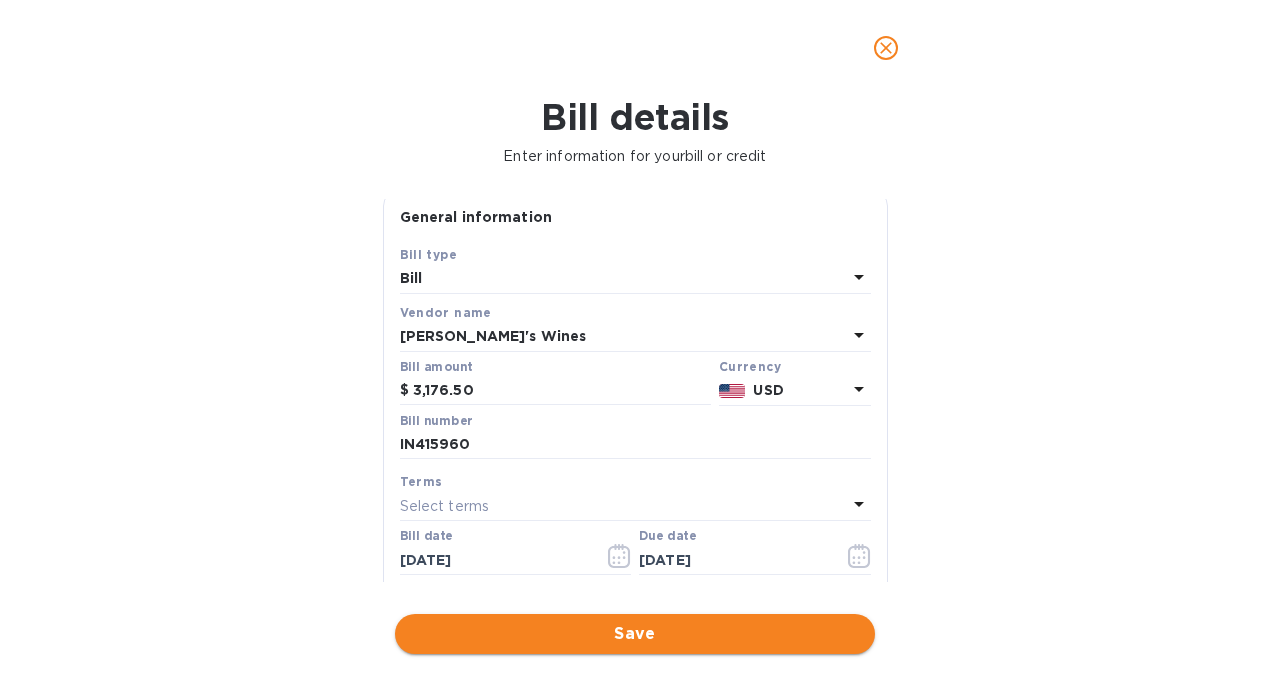 click on "Save" at bounding box center [635, 634] 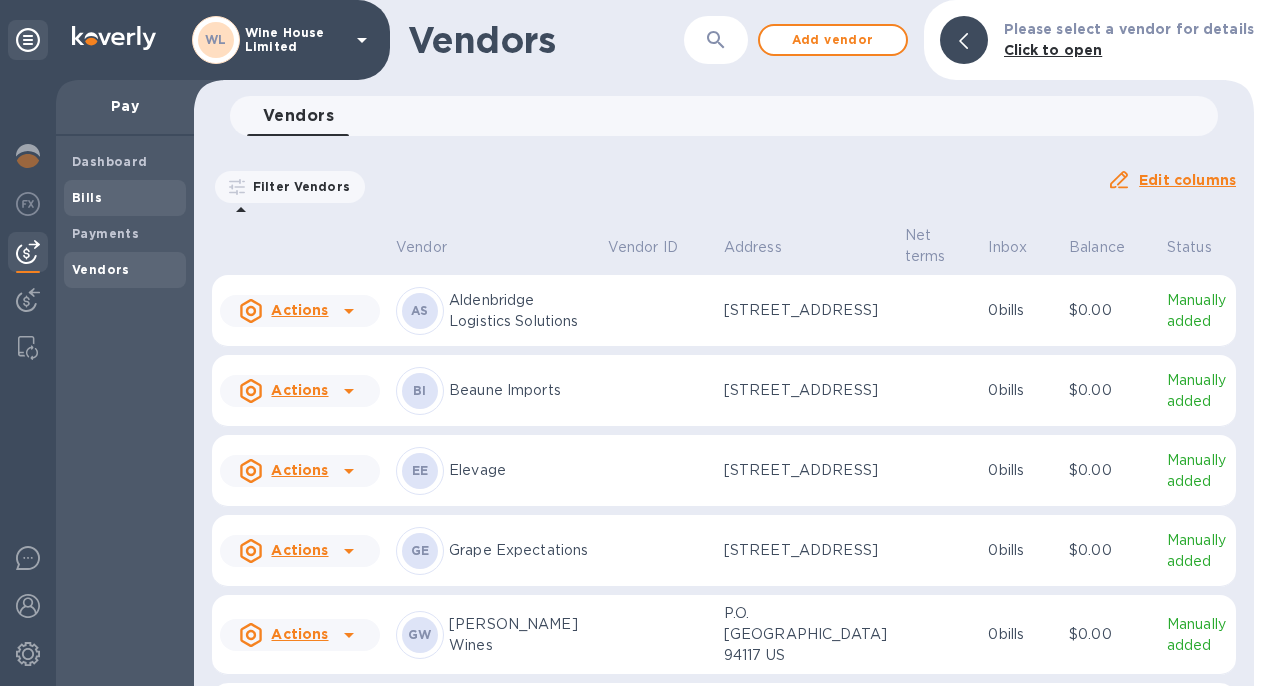click on "Bills" at bounding box center [87, 197] 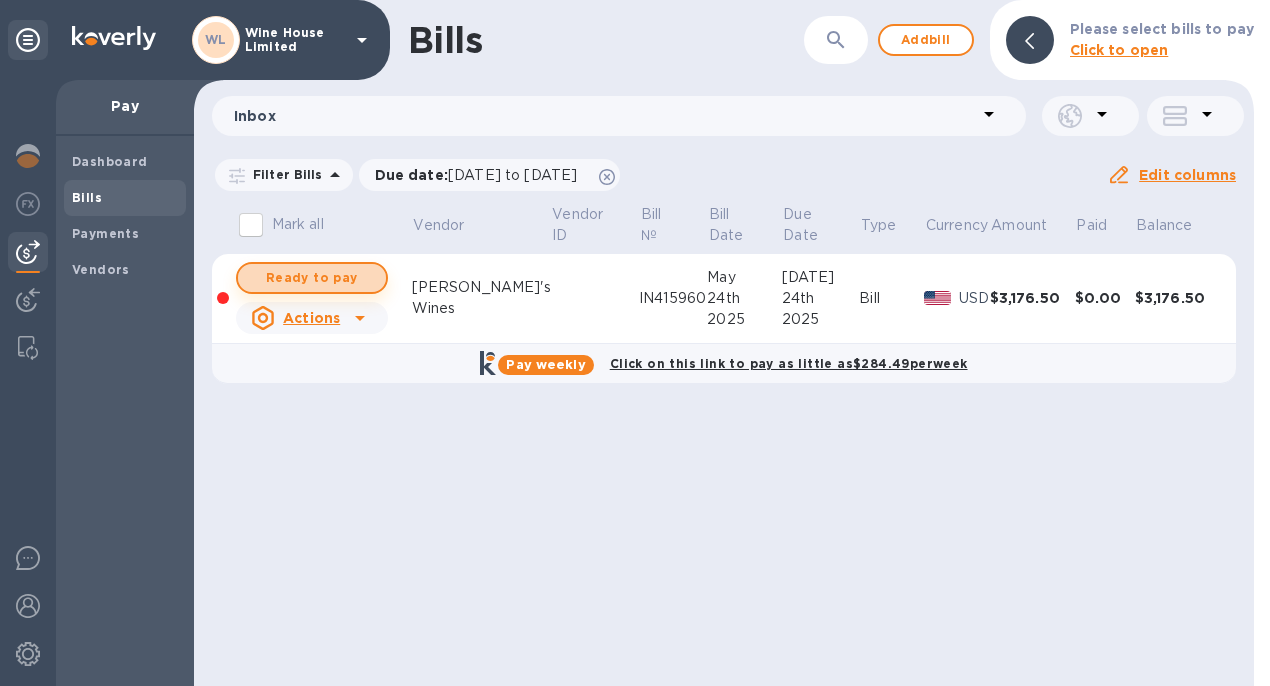 click on "Ready to pay" at bounding box center [312, 278] 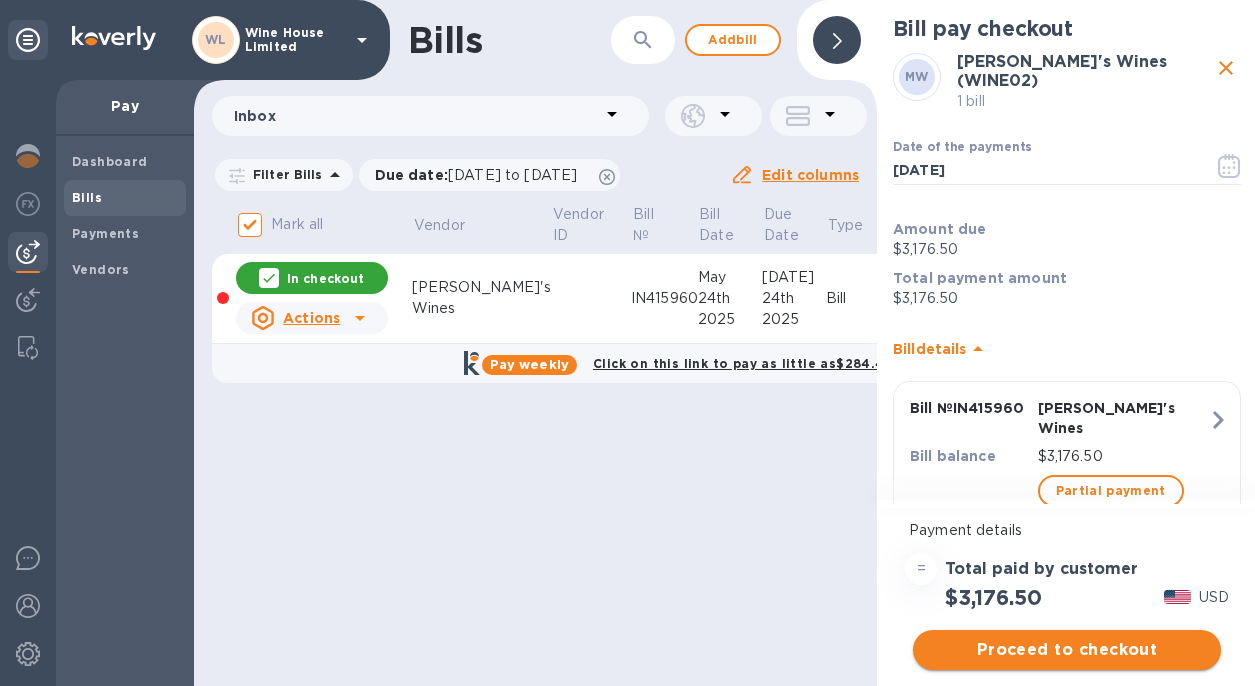 click on "Proceed to checkout" at bounding box center (1067, 650) 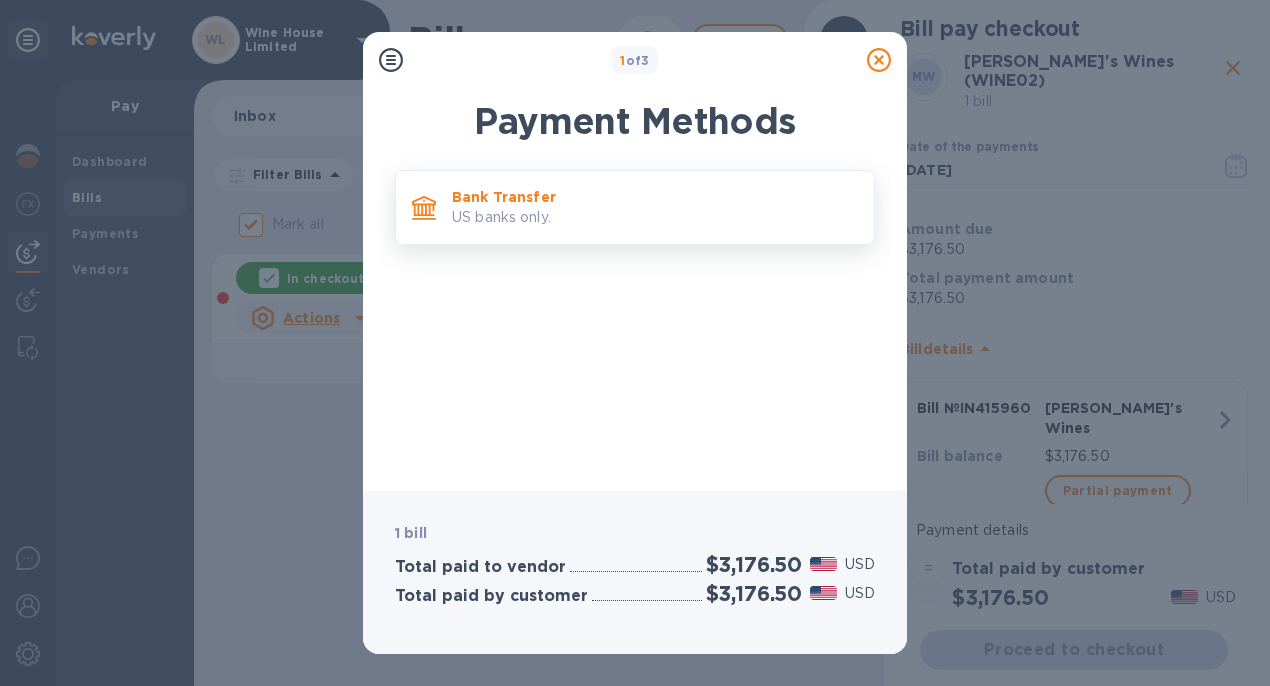 click on "Bank Transfer" at bounding box center [655, 197] 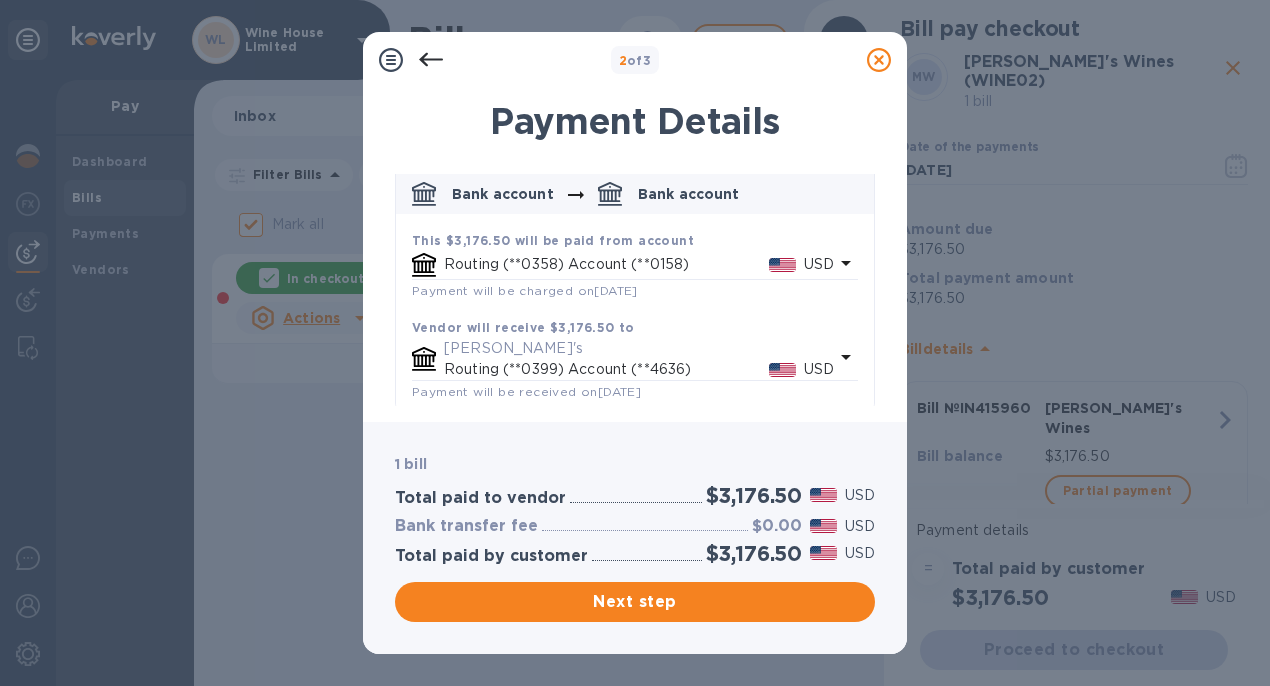 scroll, scrollTop: 112, scrollLeft: 0, axis: vertical 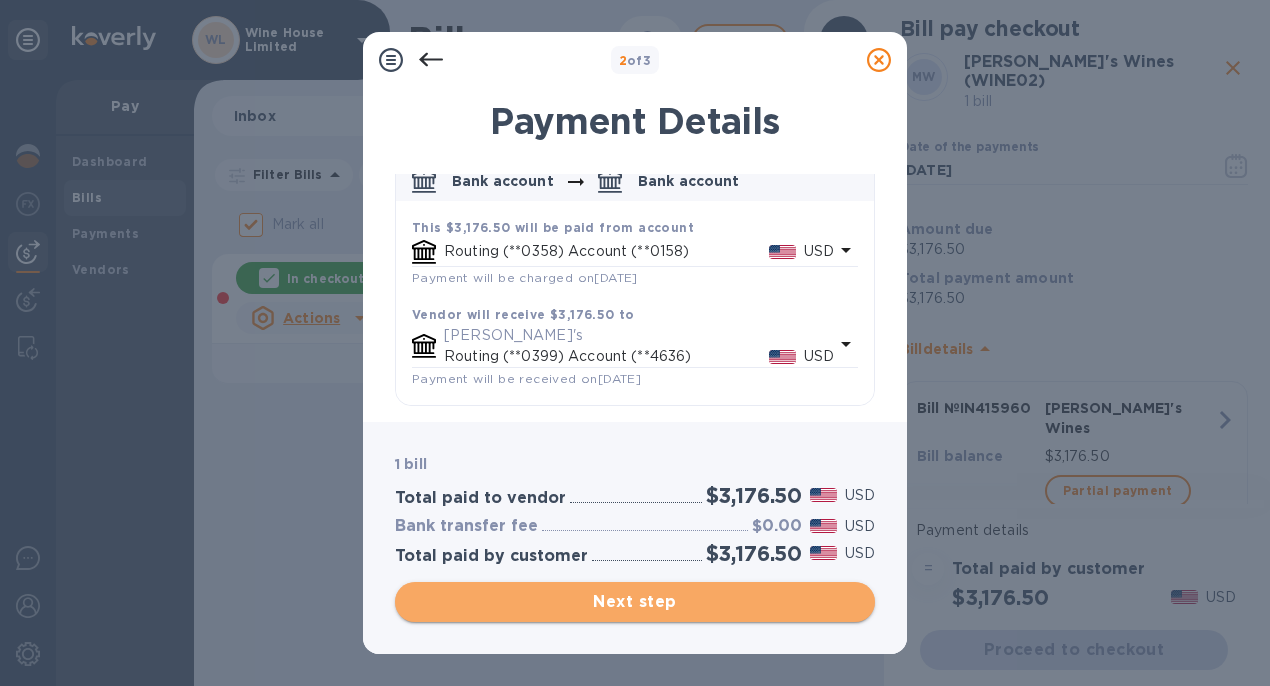 click on "Next step" at bounding box center [635, 602] 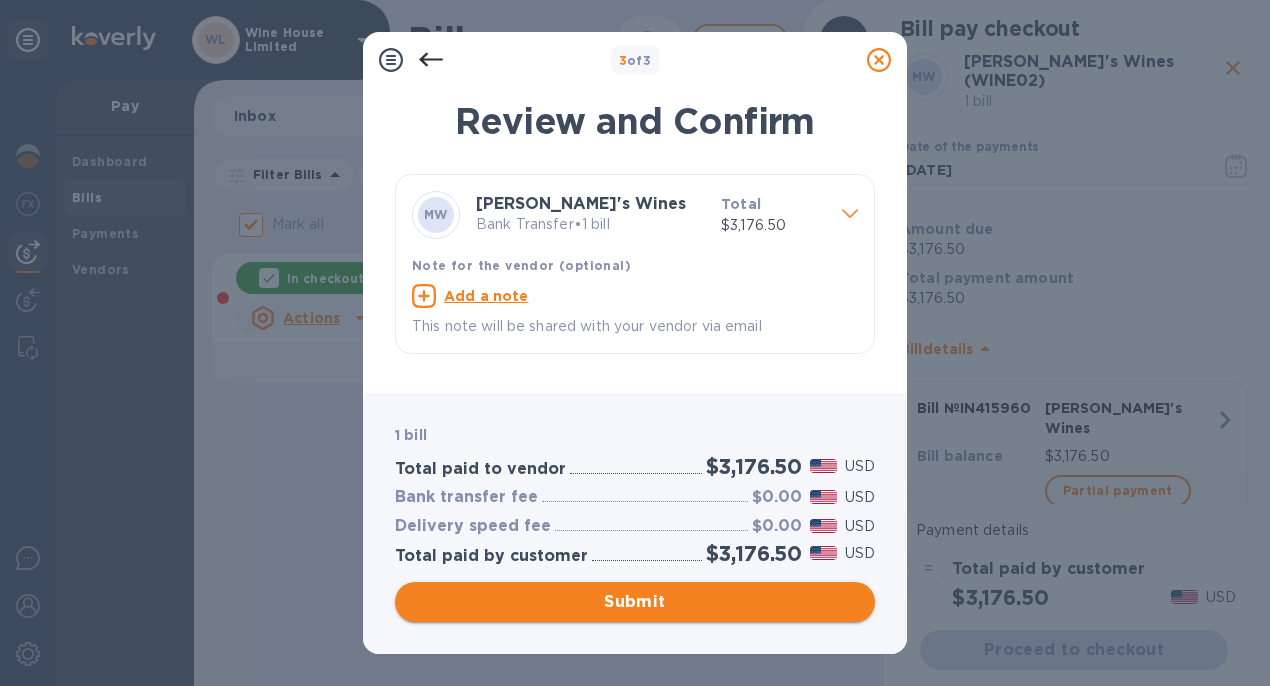 click on "Submit" at bounding box center [635, 602] 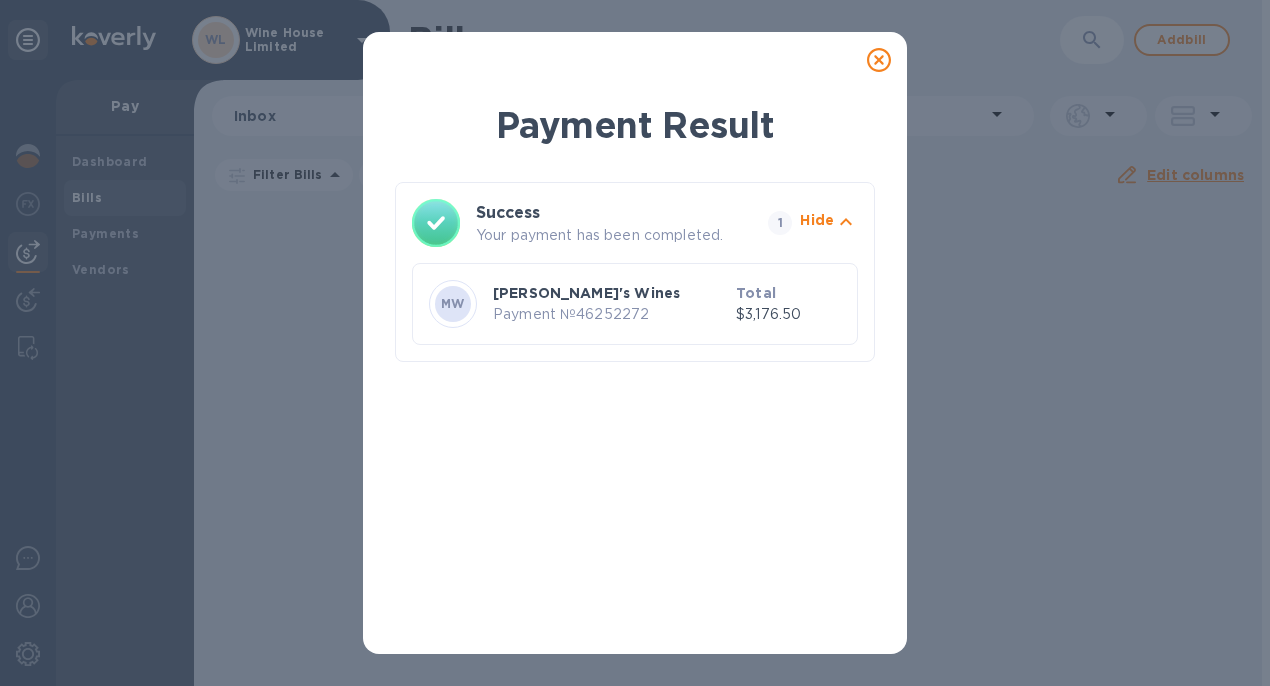 click 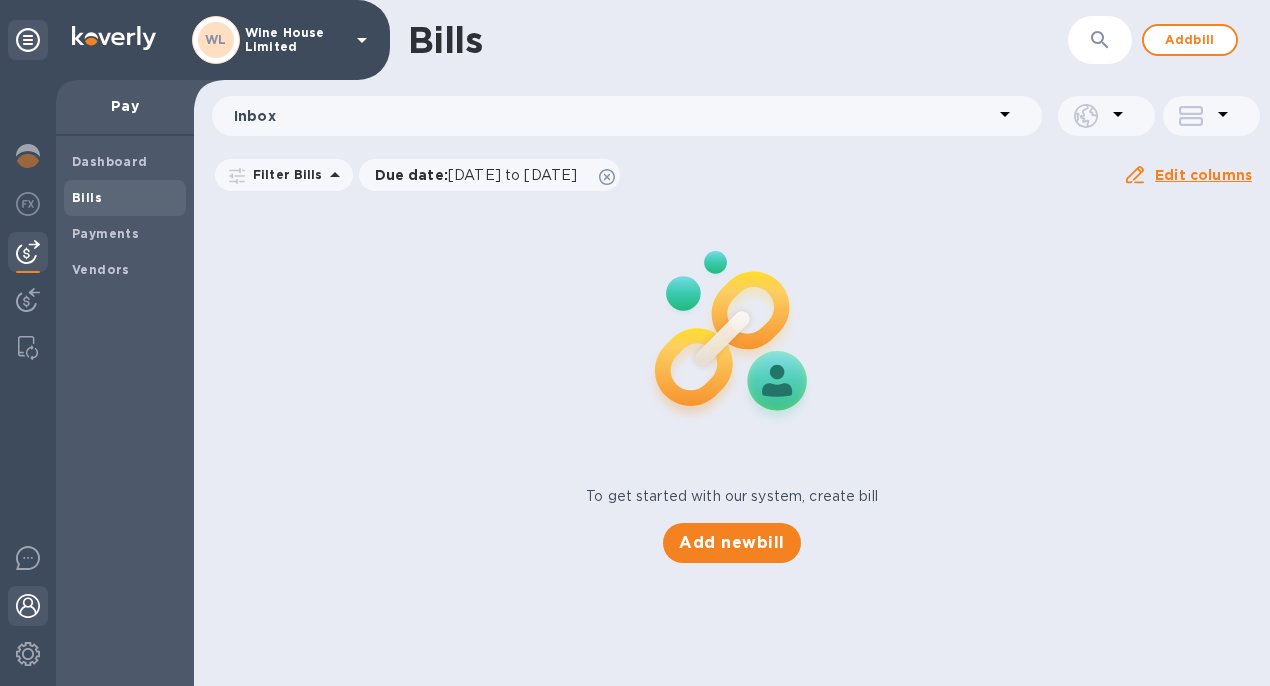 click at bounding box center (28, 606) 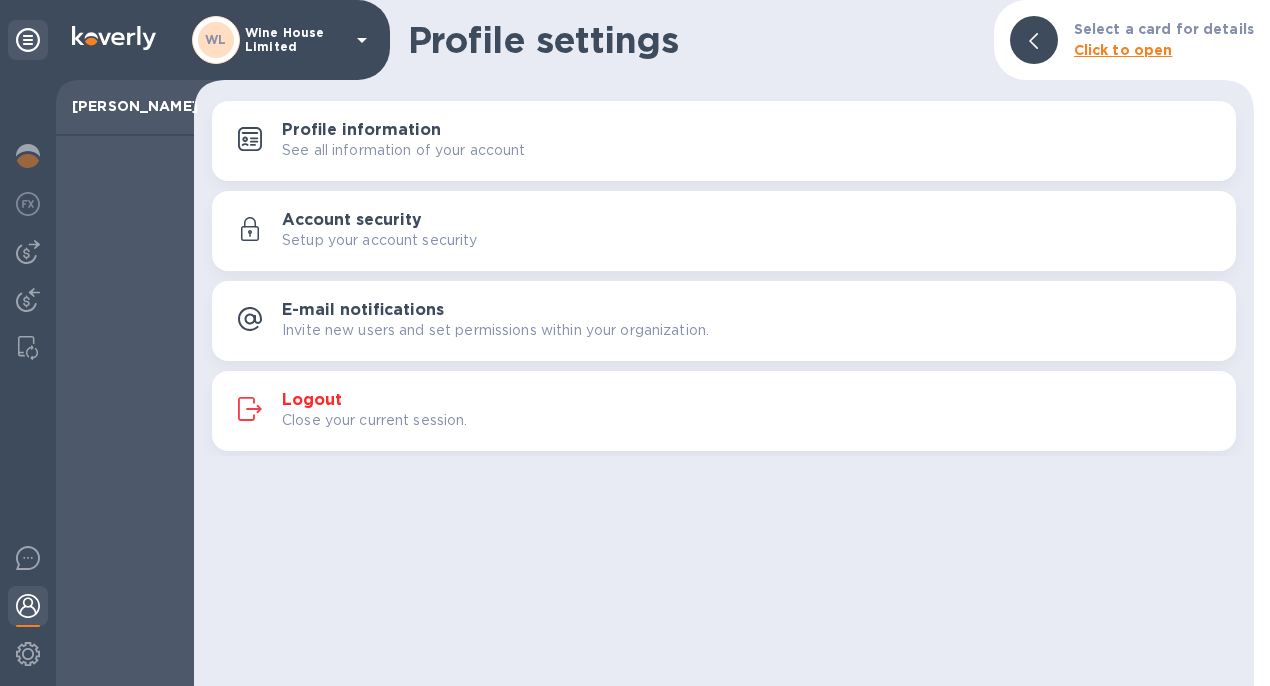 click on "Logout" at bounding box center [312, 400] 